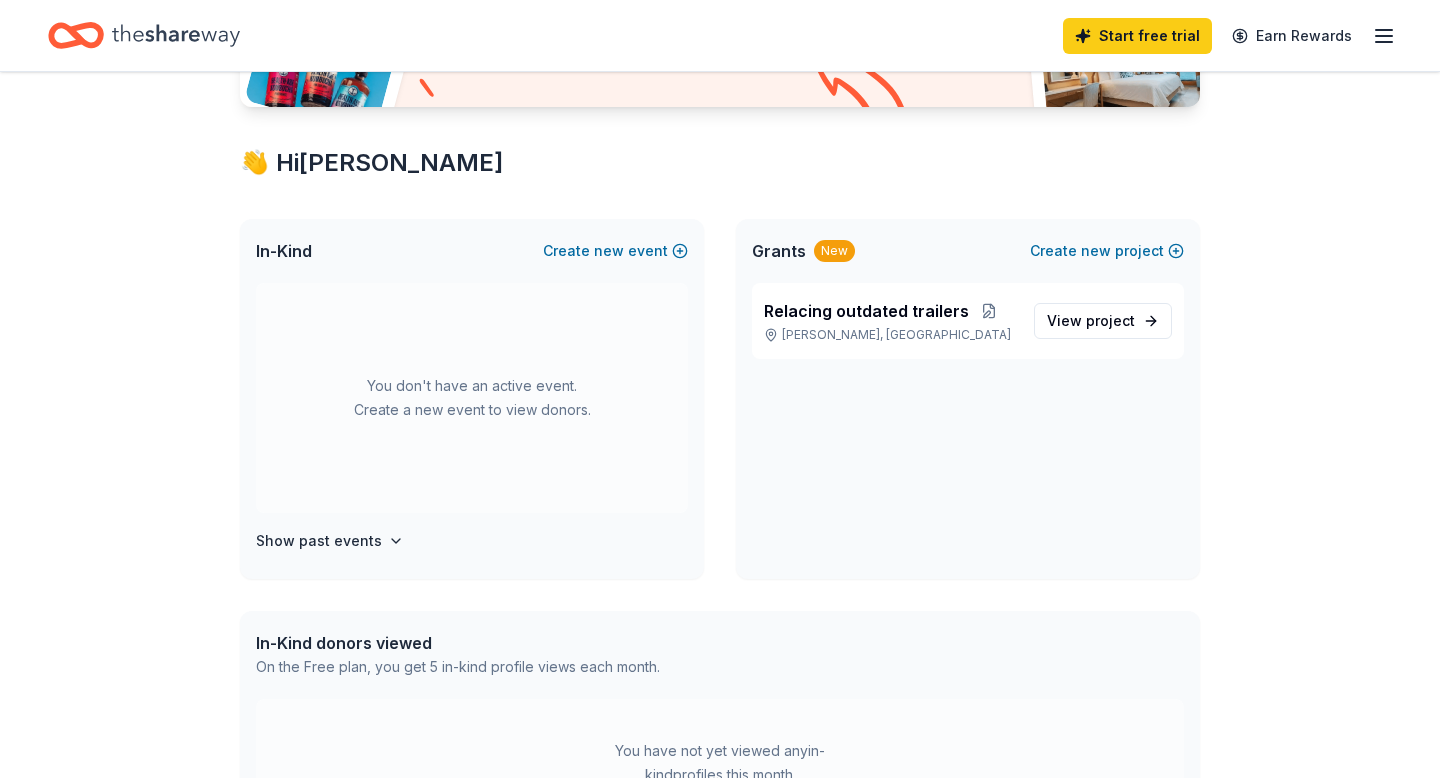 scroll, scrollTop: 289, scrollLeft: 0, axis: vertical 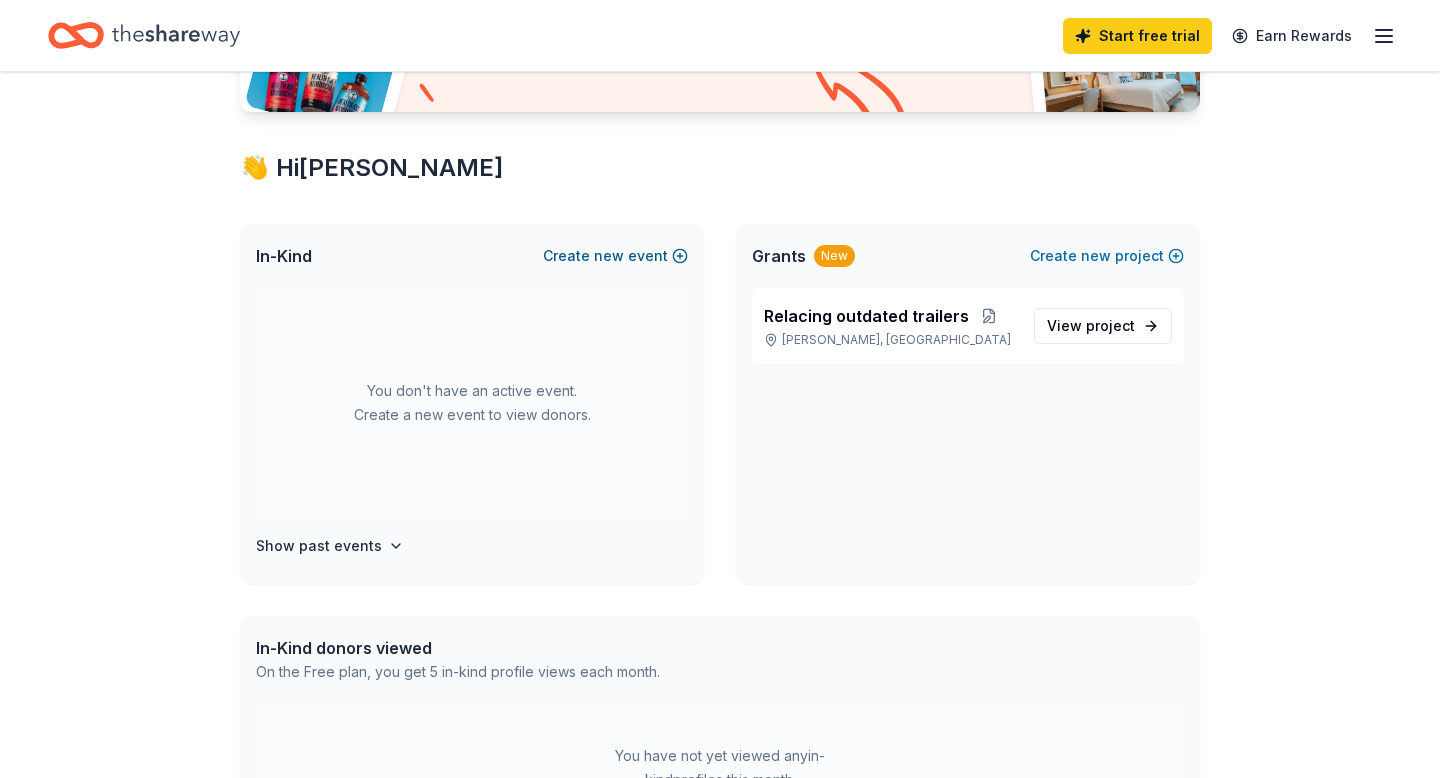 click on "Create  new  event" at bounding box center [615, 256] 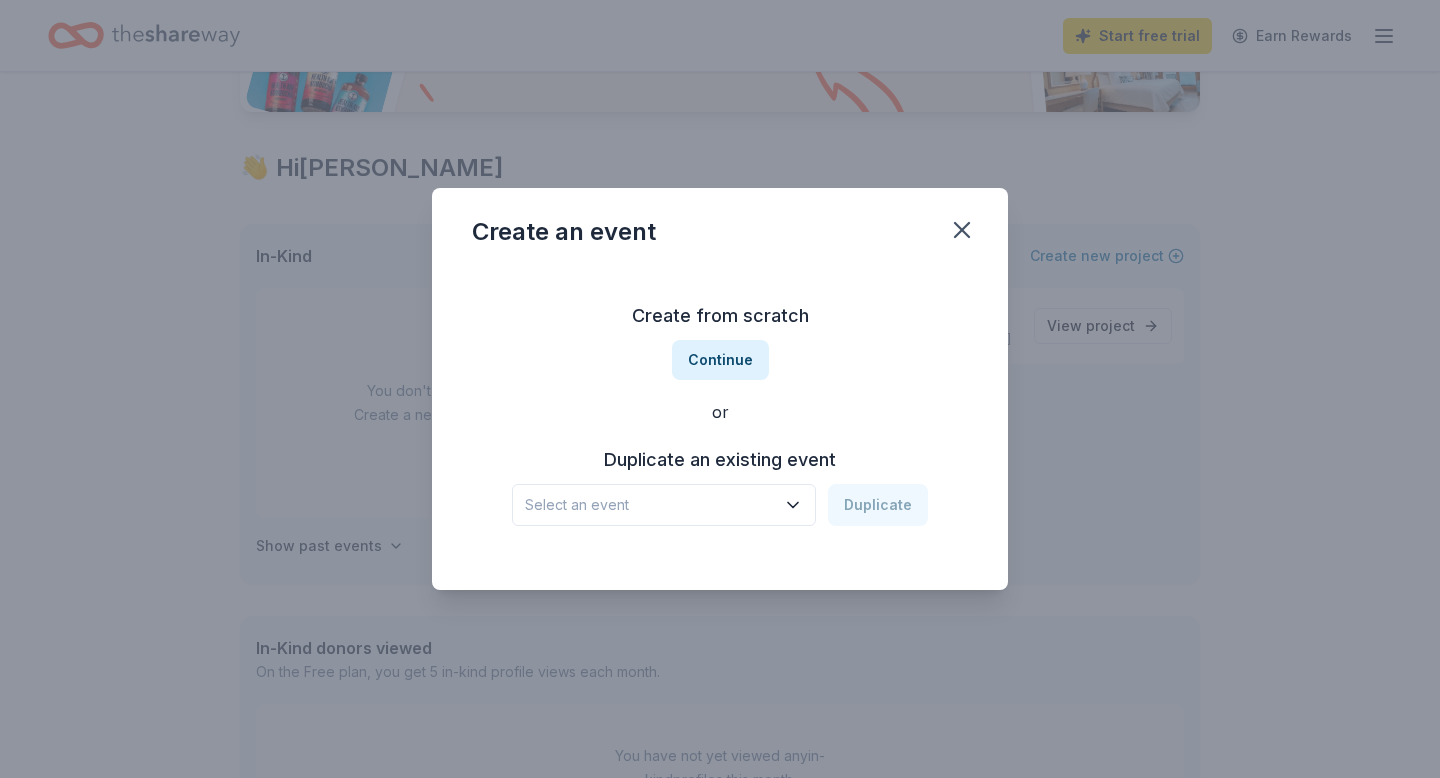 click on "Select an event" at bounding box center (650, 505) 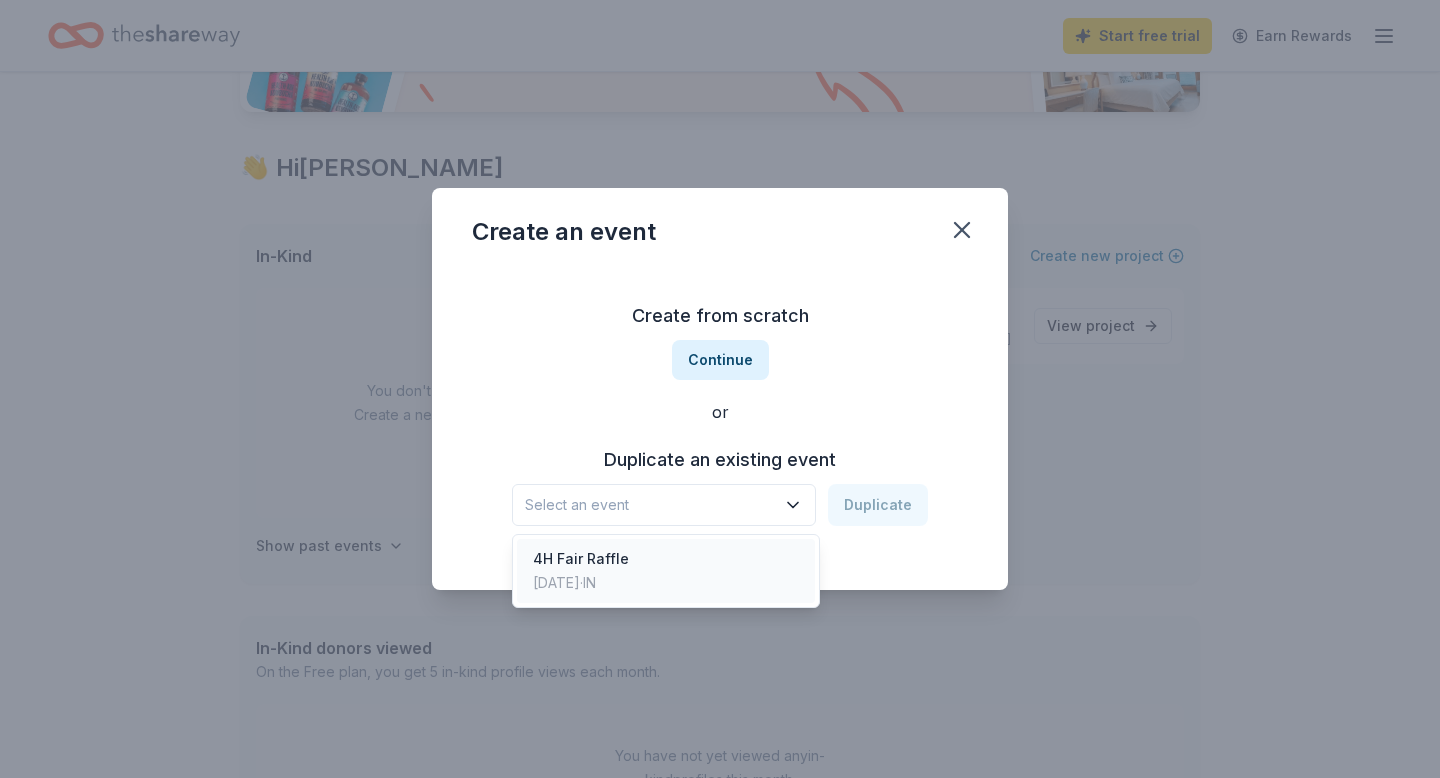 click on "4H Fair Raffle" at bounding box center [581, 559] 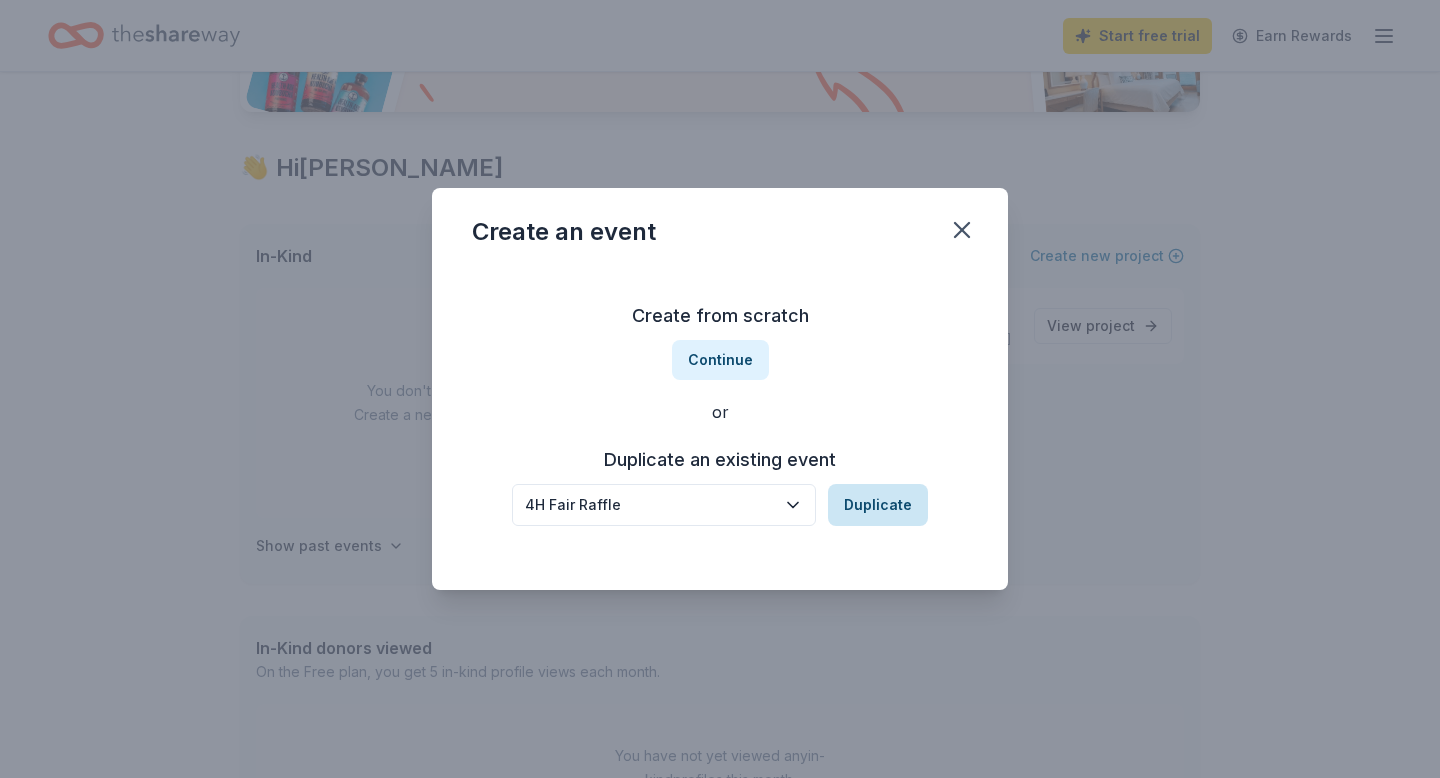 click on "Duplicate" at bounding box center (878, 505) 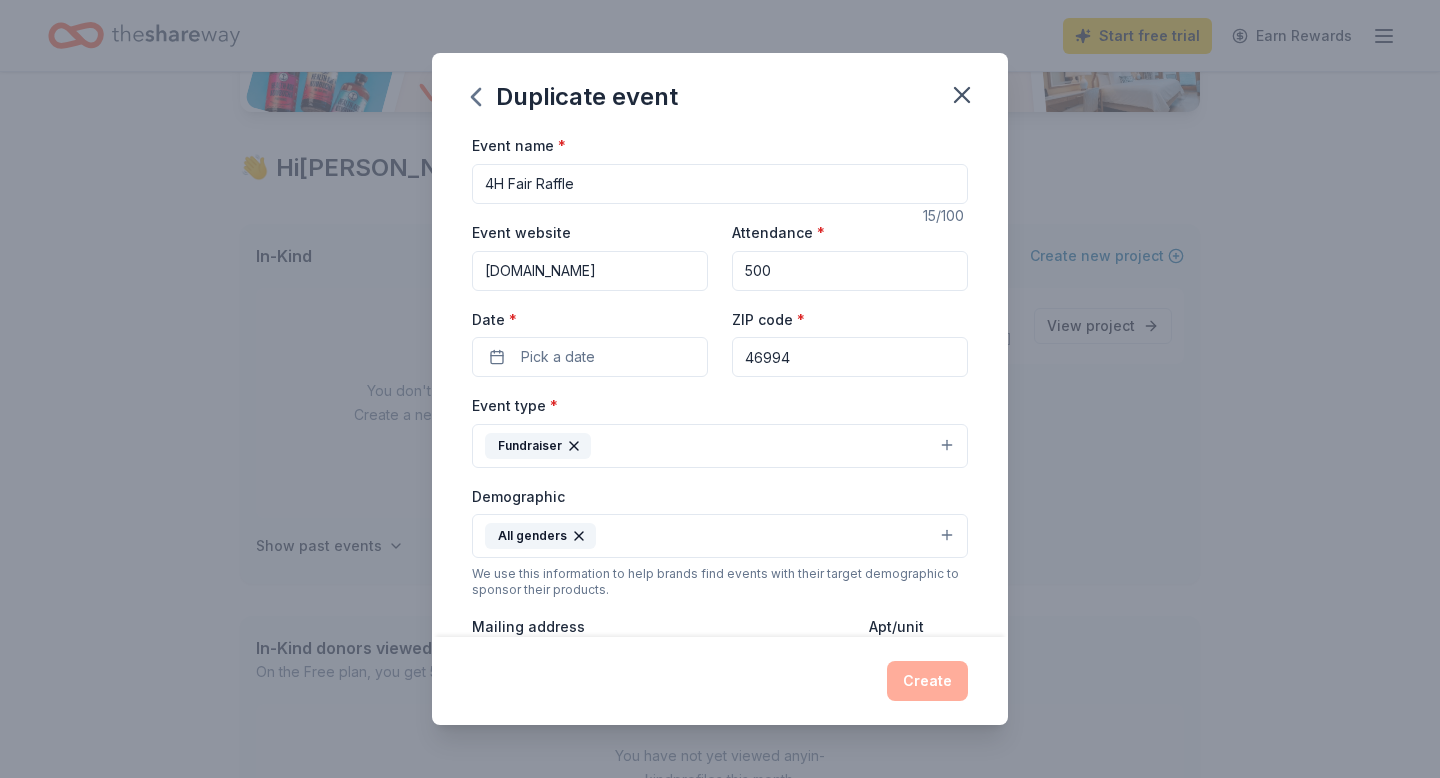click on "4H Fair Raffle" at bounding box center (720, 184) 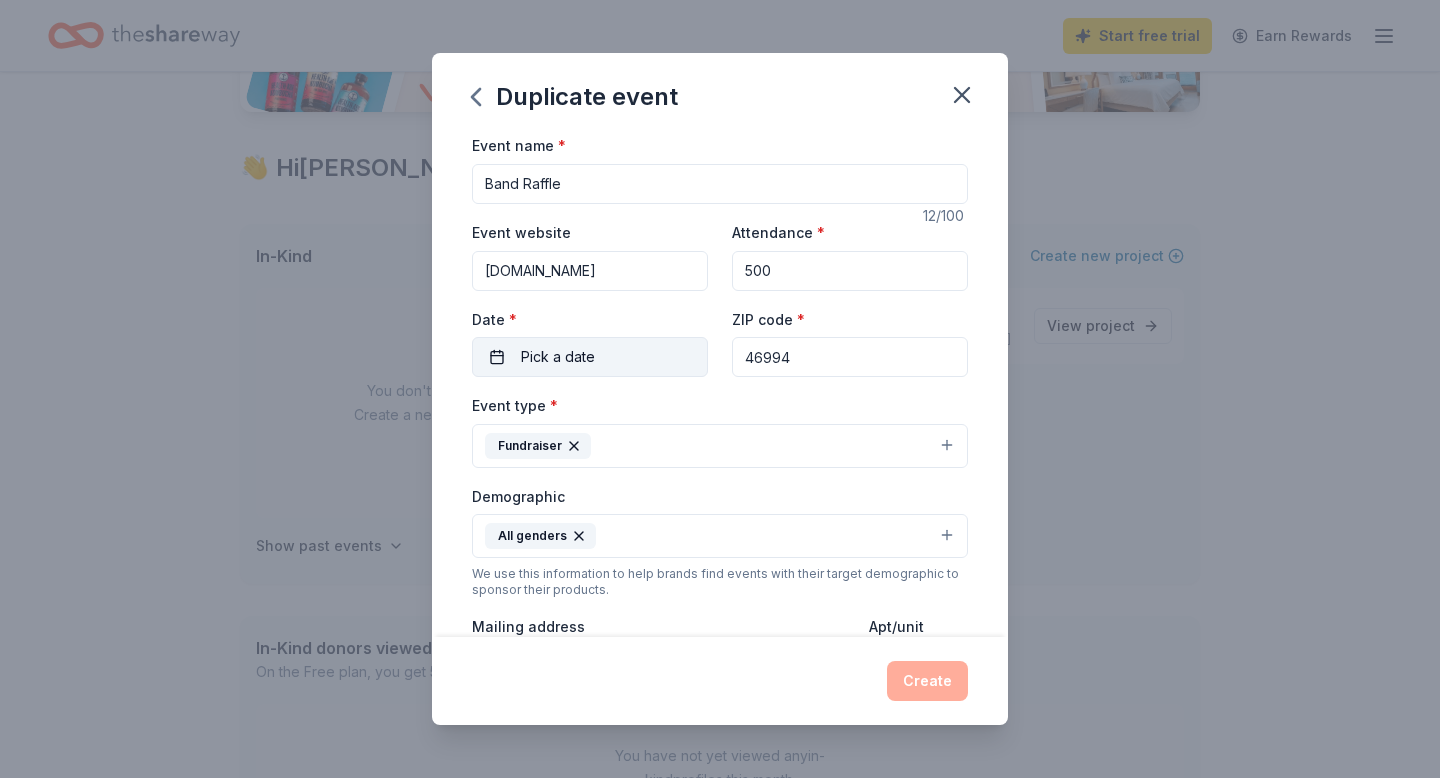 type on "Band Raffle" 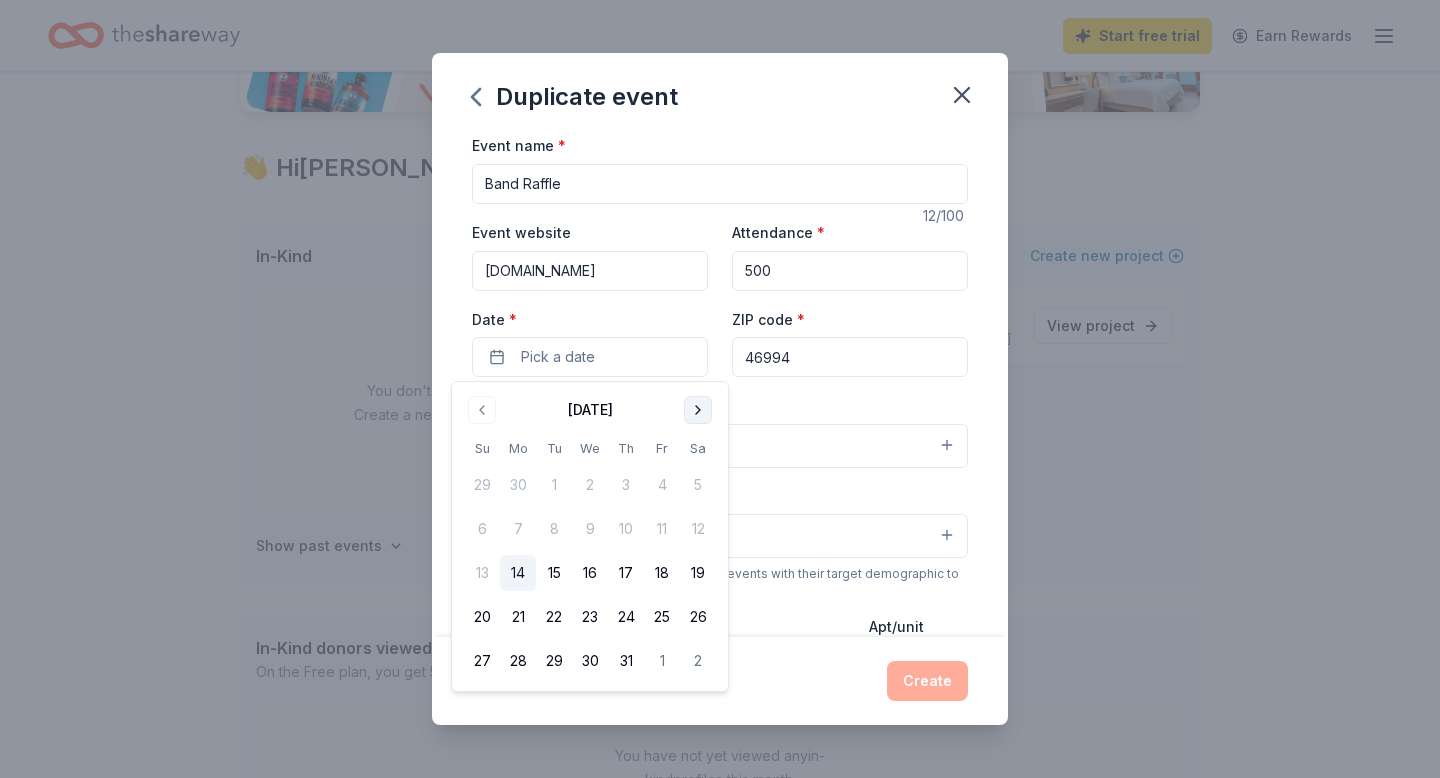click at bounding box center (698, 410) 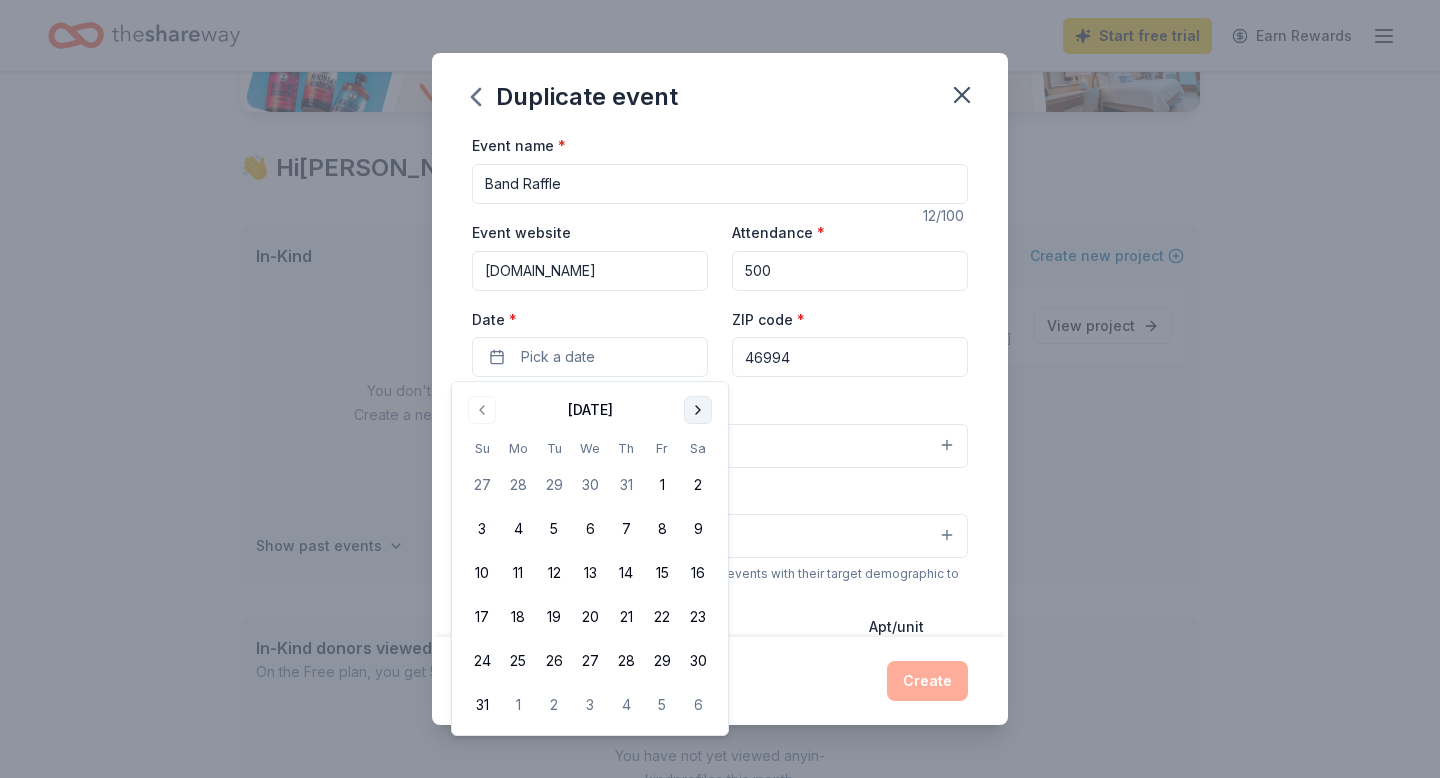 click at bounding box center (698, 410) 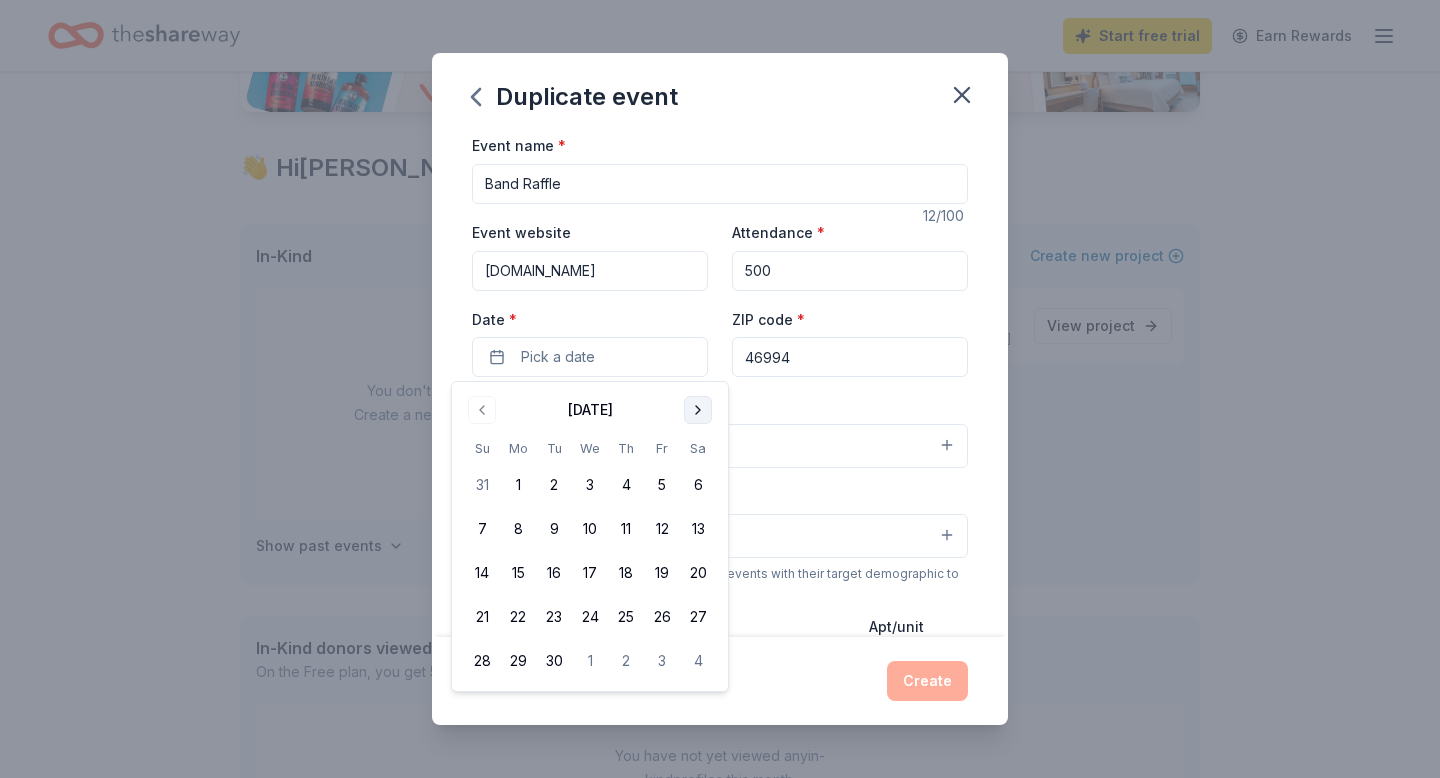 click at bounding box center (698, 410) 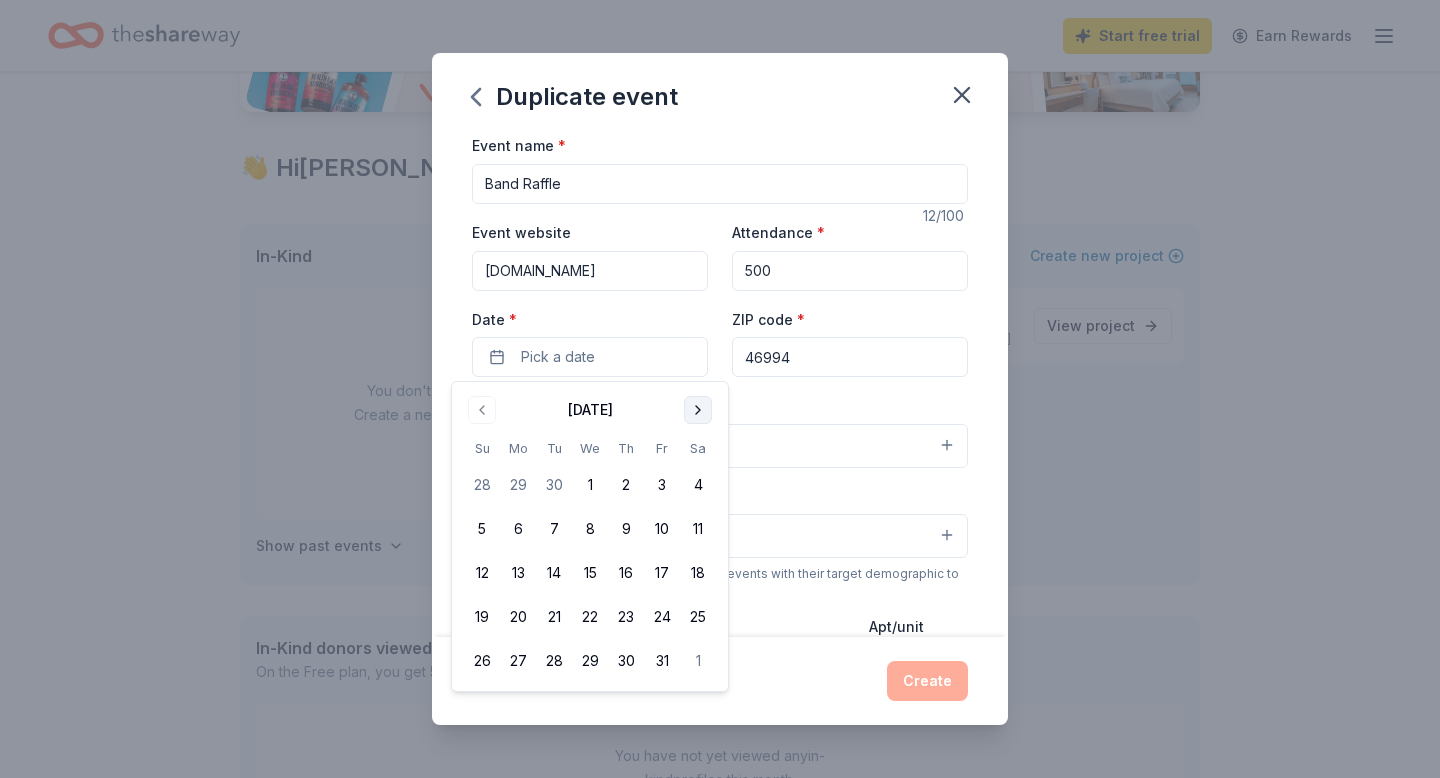 click at bounding box center (698, 410) 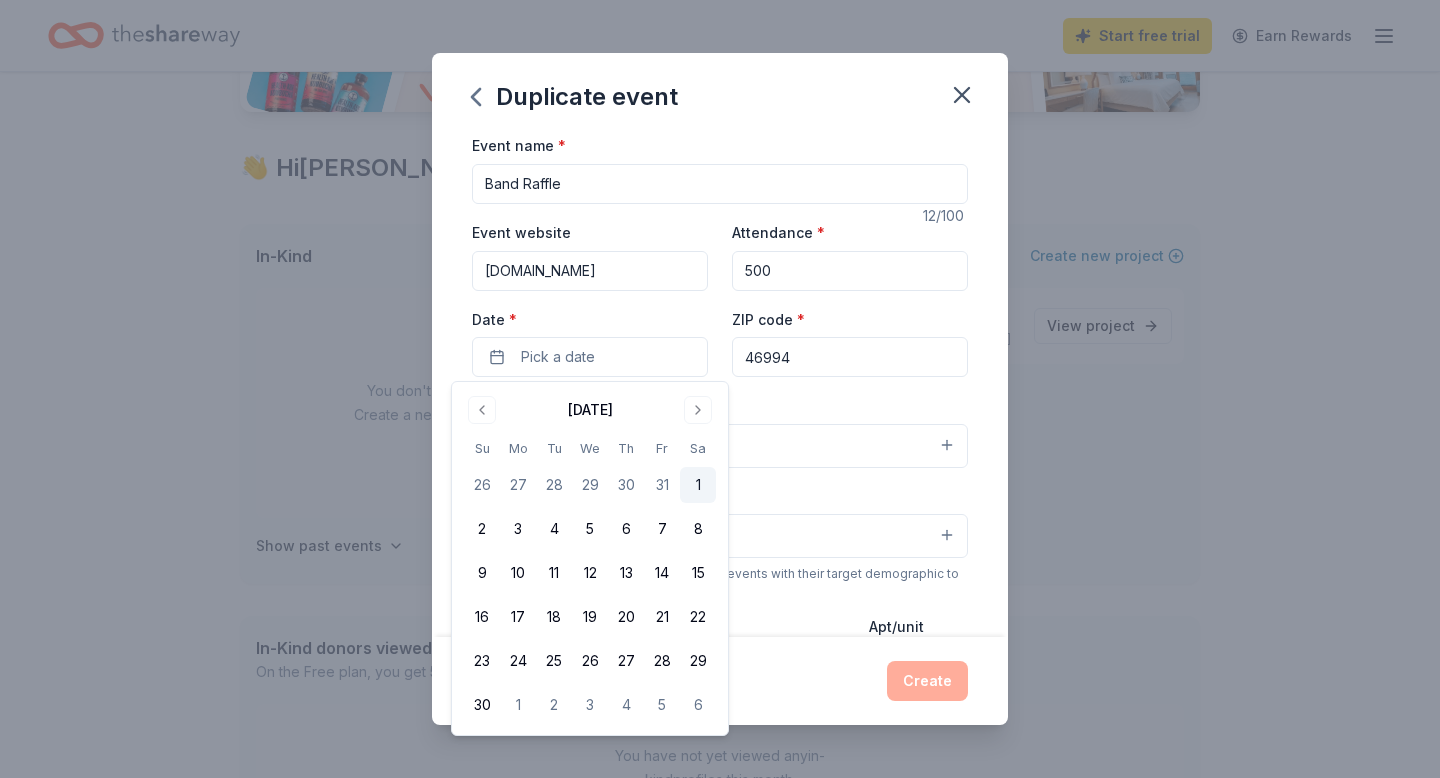 click on "1" at bounding box center [698, 485] 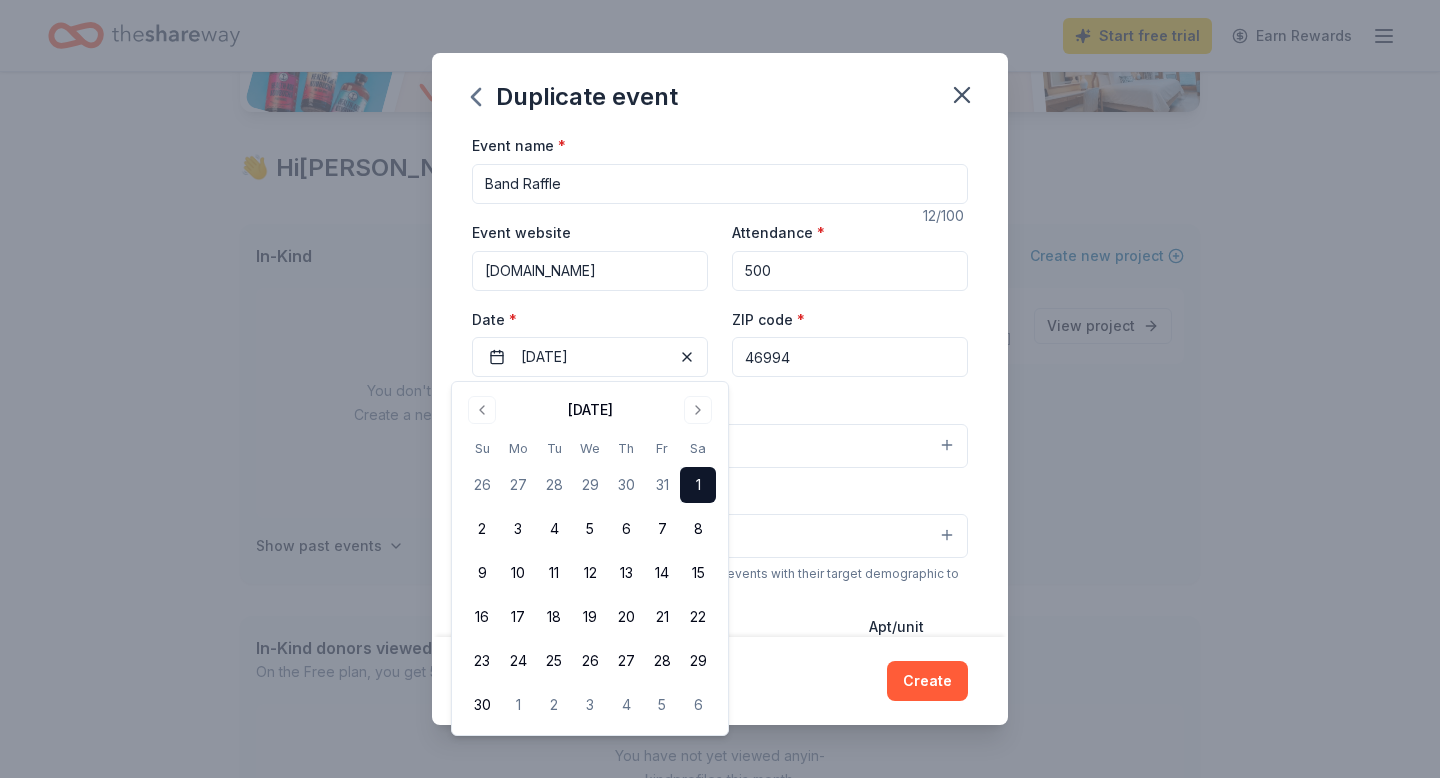 click on "Band Raffle" at bounding box center (720, 184) 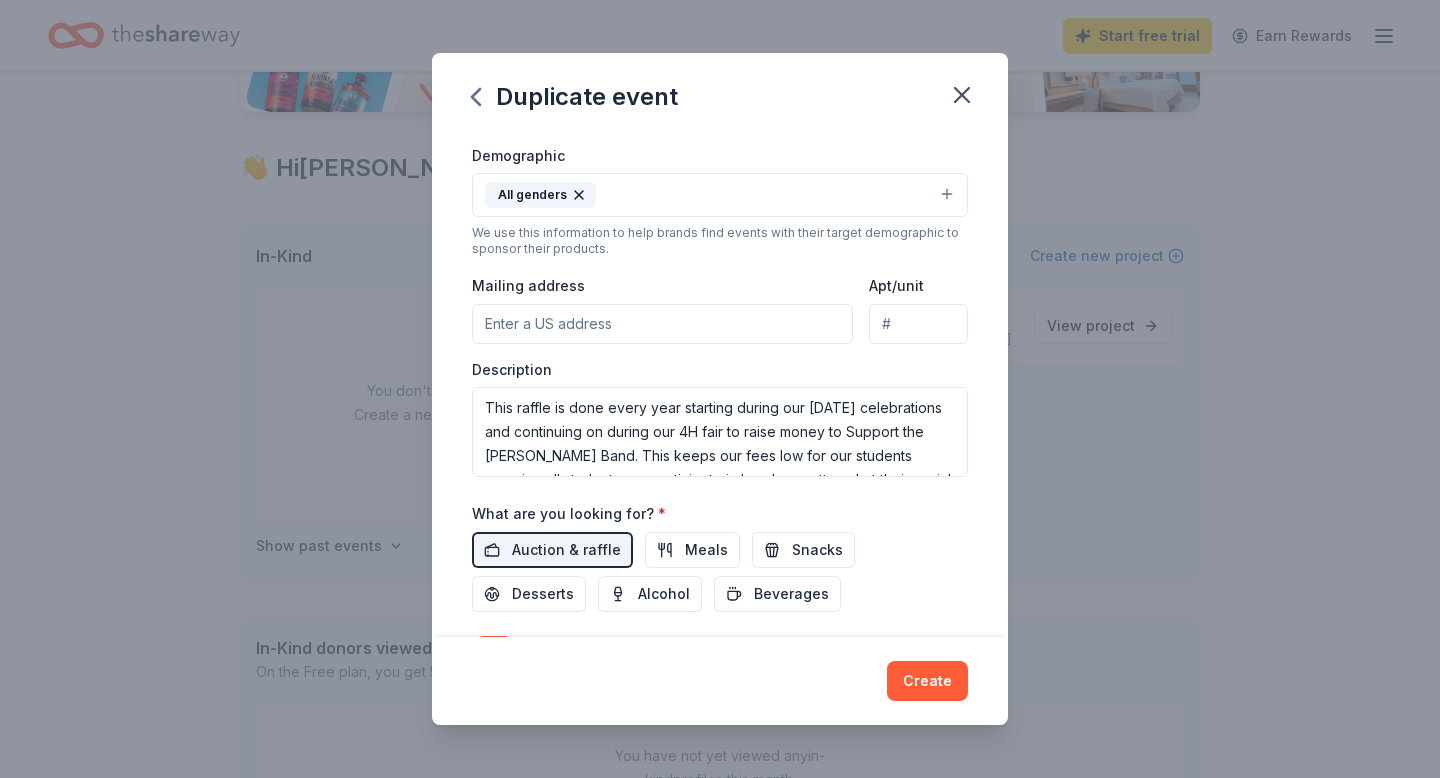 scroll, scrollTop: 369, scrollLeft: 0, axis: vertical 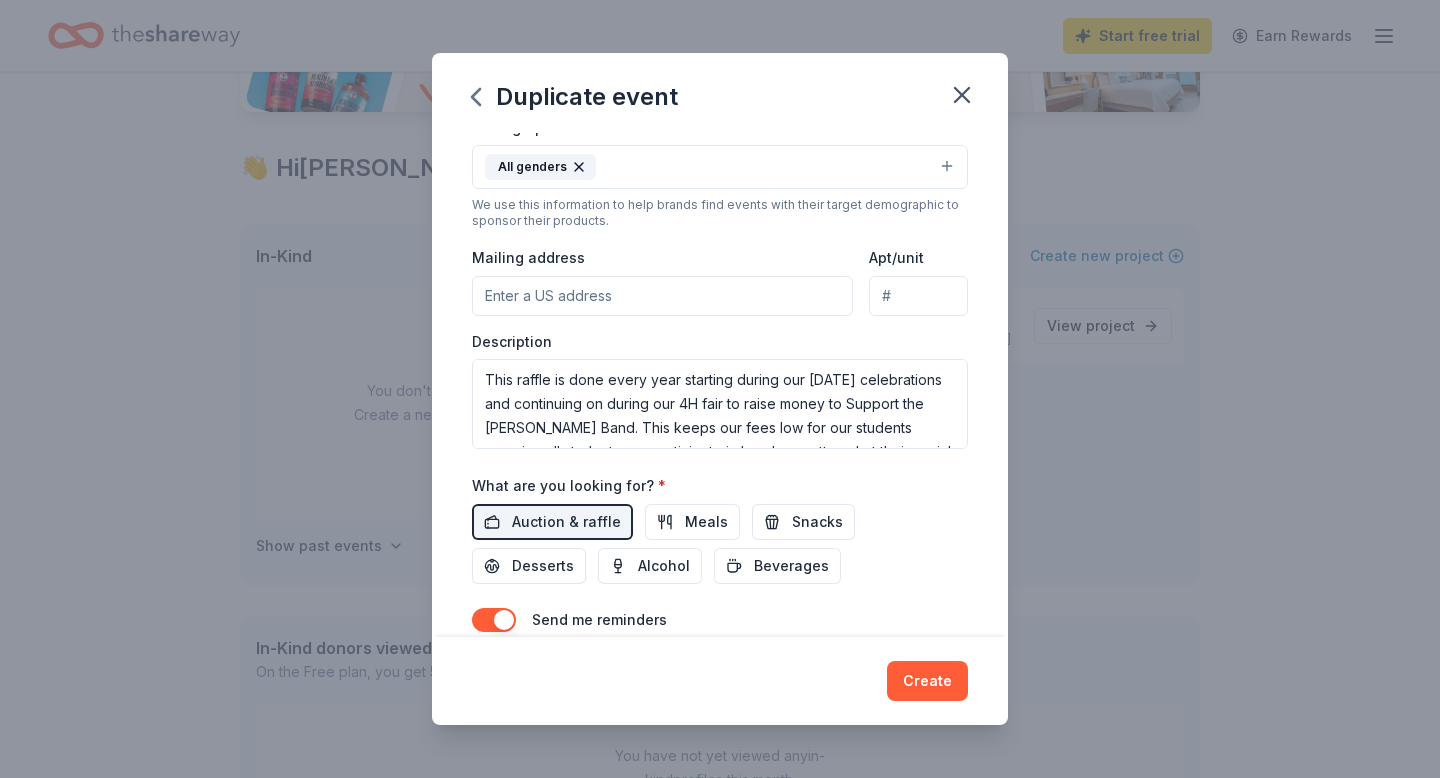 click on "Mailing address" at bounding box center [662, 296] 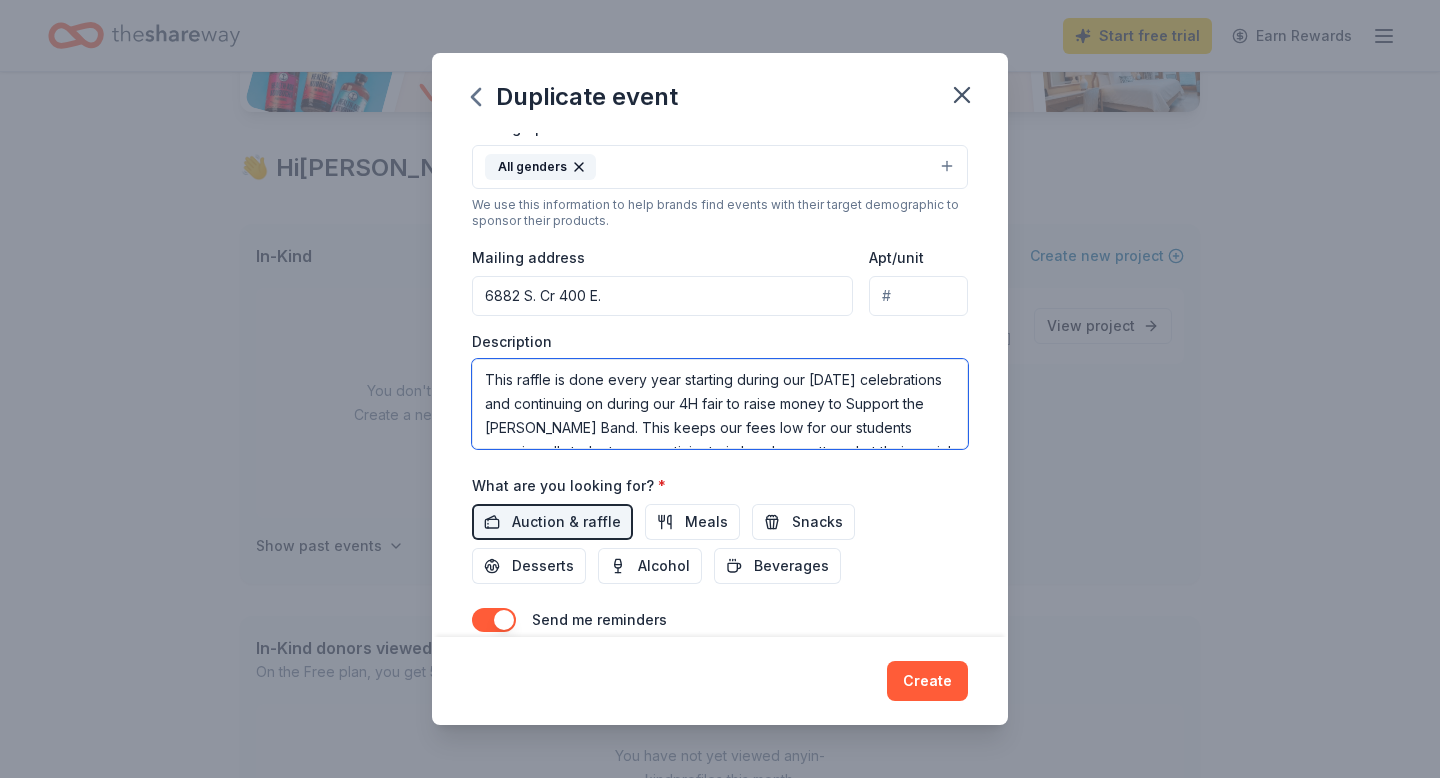 click on "This raffle is done every year starting during our July 4th celebrations and continuing on during our 4H fair to raise money to Support the Lewis Cass Band. This keeps our fees low for our students ensuring all students can participate in band no matter what their social economic status." at bounding box center [720, 404] 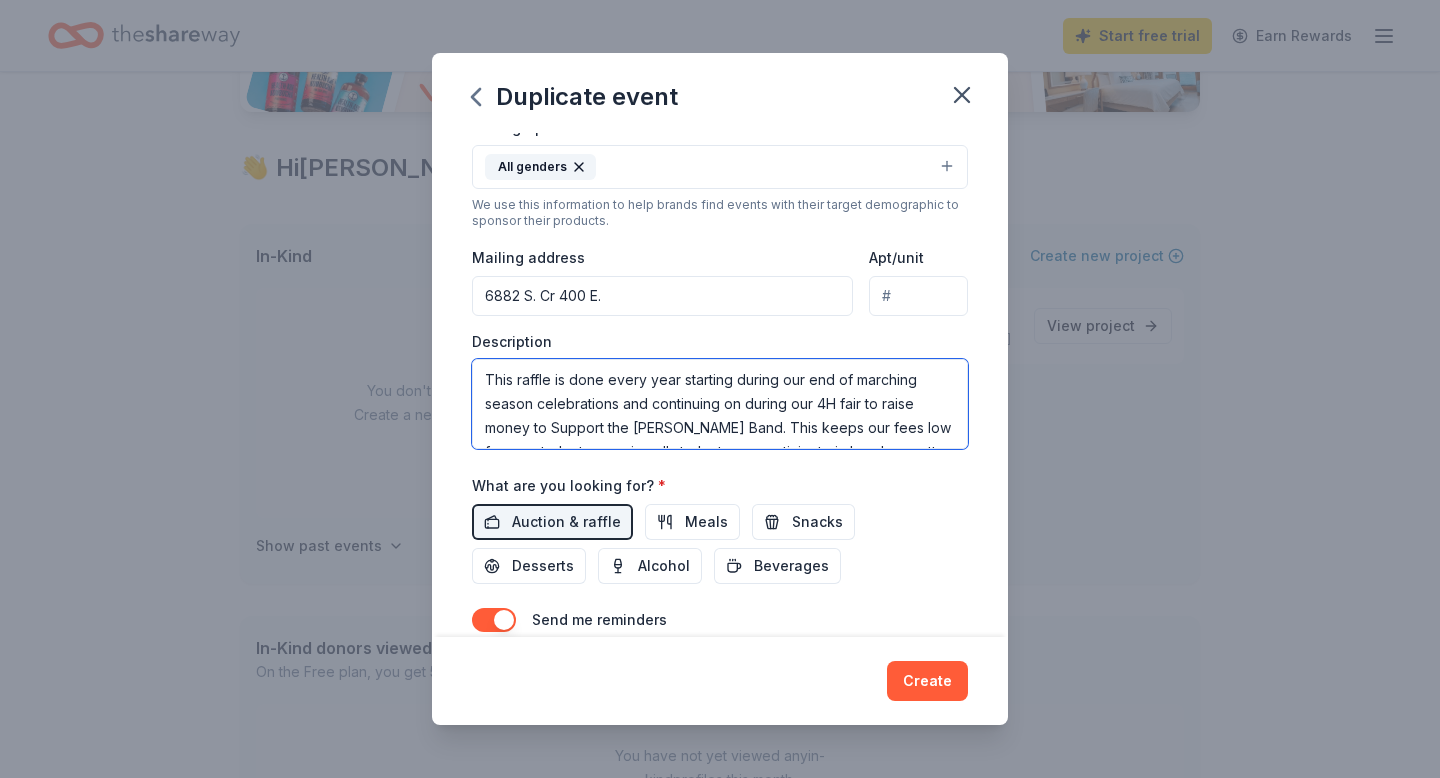 drag, startPoint x: 627, startPoint y: 403, endPoint x: 861, endPoint y: 408, distance: 234.0534 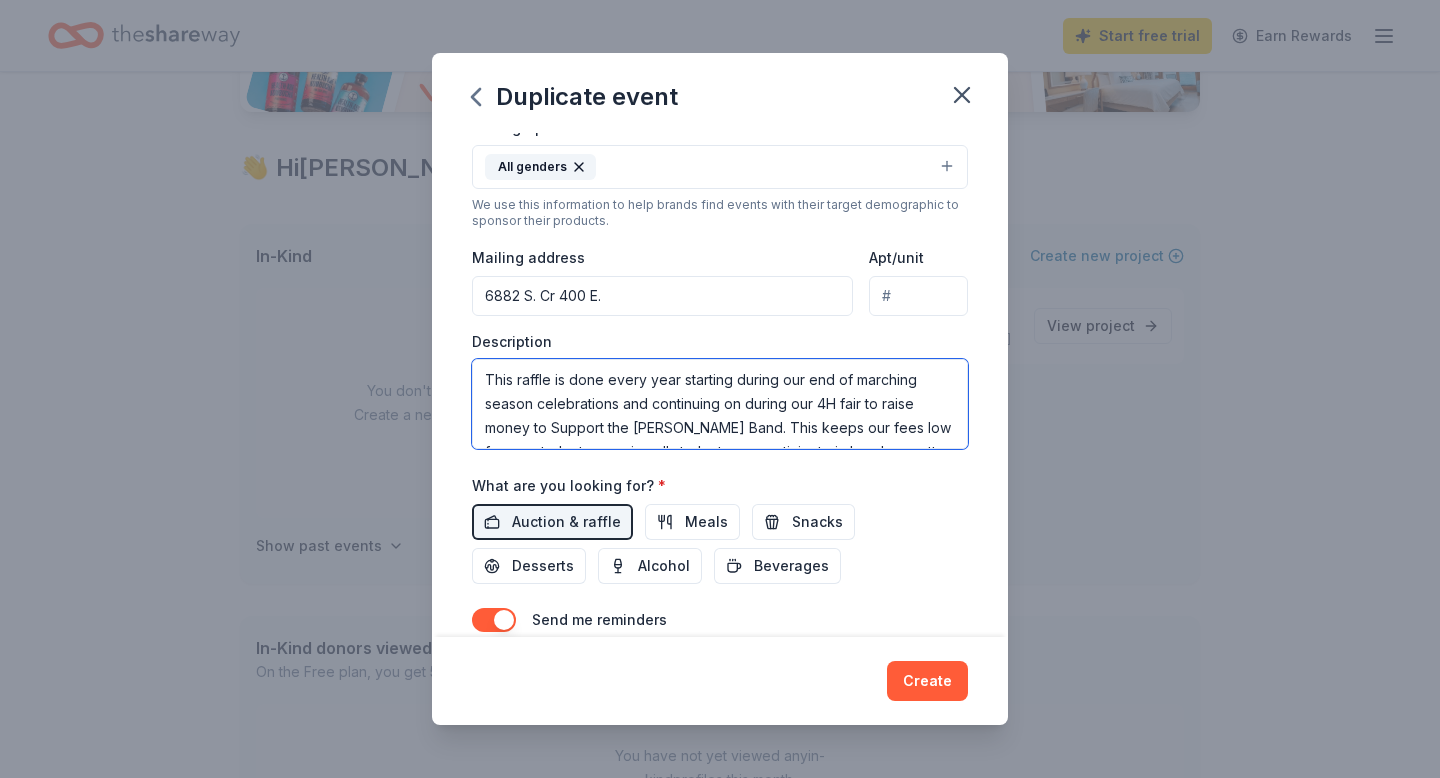 click on "This raffle is done every year starting during our end of marching season celebrations and continuing on during our 4H fair to raise money to Support the Lewis Cass Band. This keeps our fees low for our students ensuring all students can participate in band no matter what their social economic status." at bounding box center [720, 404] 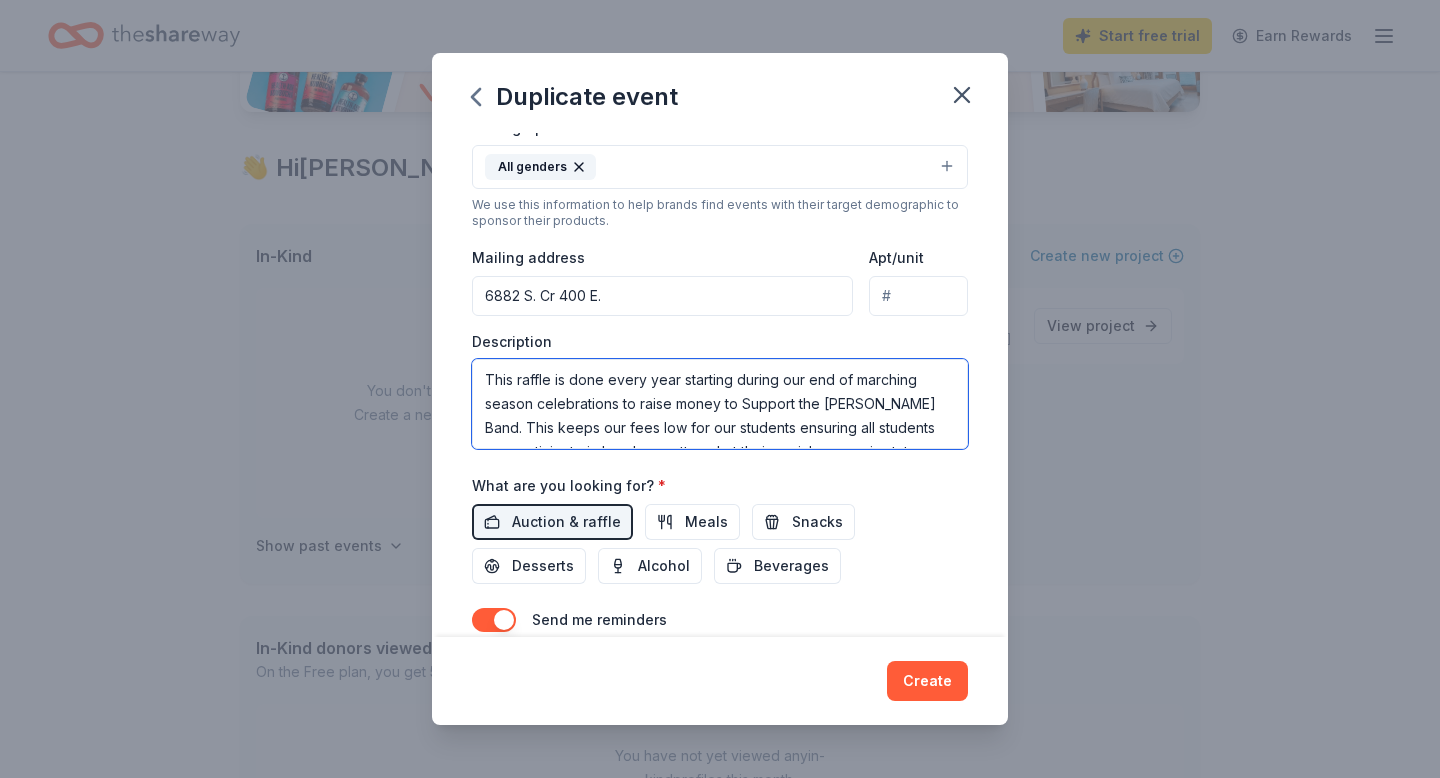 click on "This raffle is done every year starting during our end of marching season celebrations to raise money to Support the Lewis Cass Band. This keeps our fees low for our students ensuring all students can participate in band no matter what their social economic status." at bounding box center [720, 404] 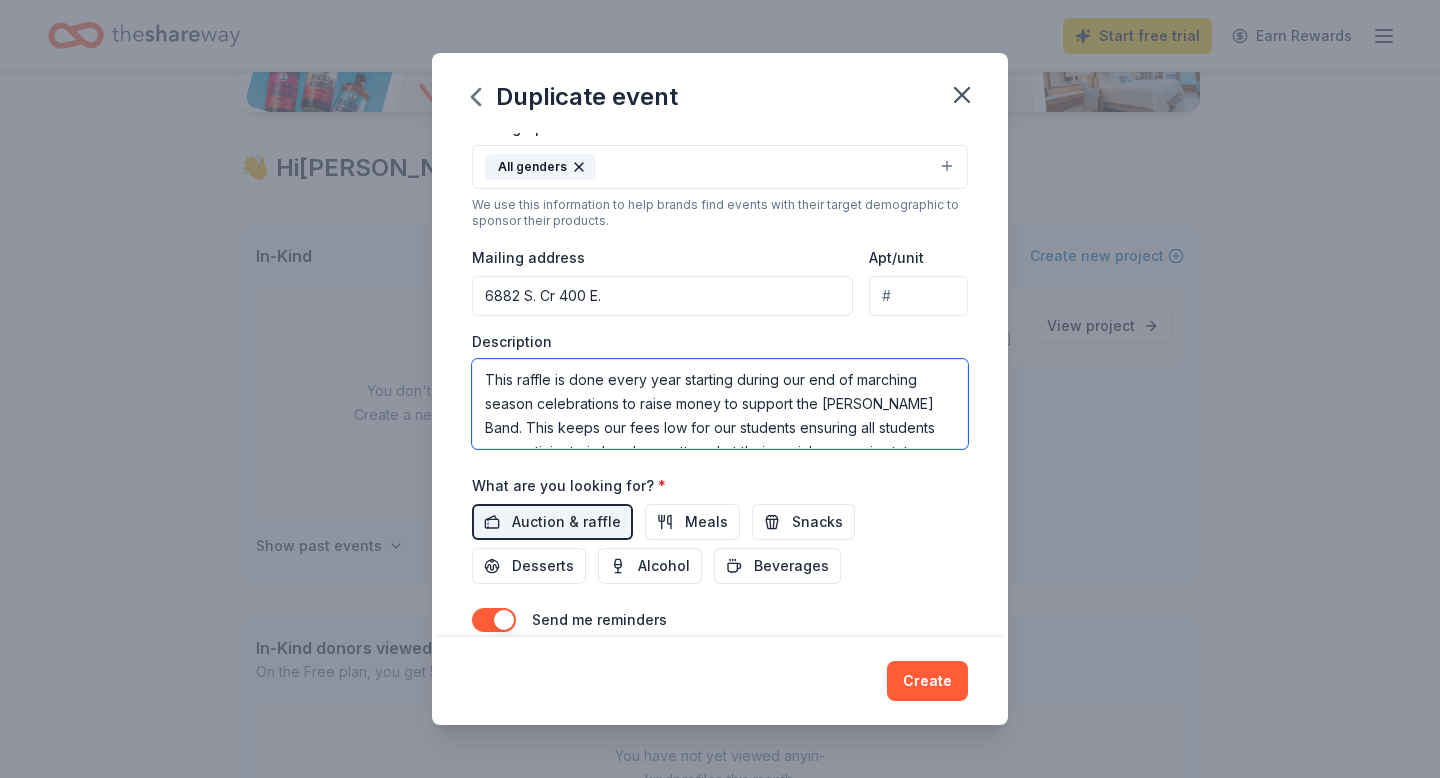 scroll, scrollTop: 24, scrollLeft: 0, axis: vertical 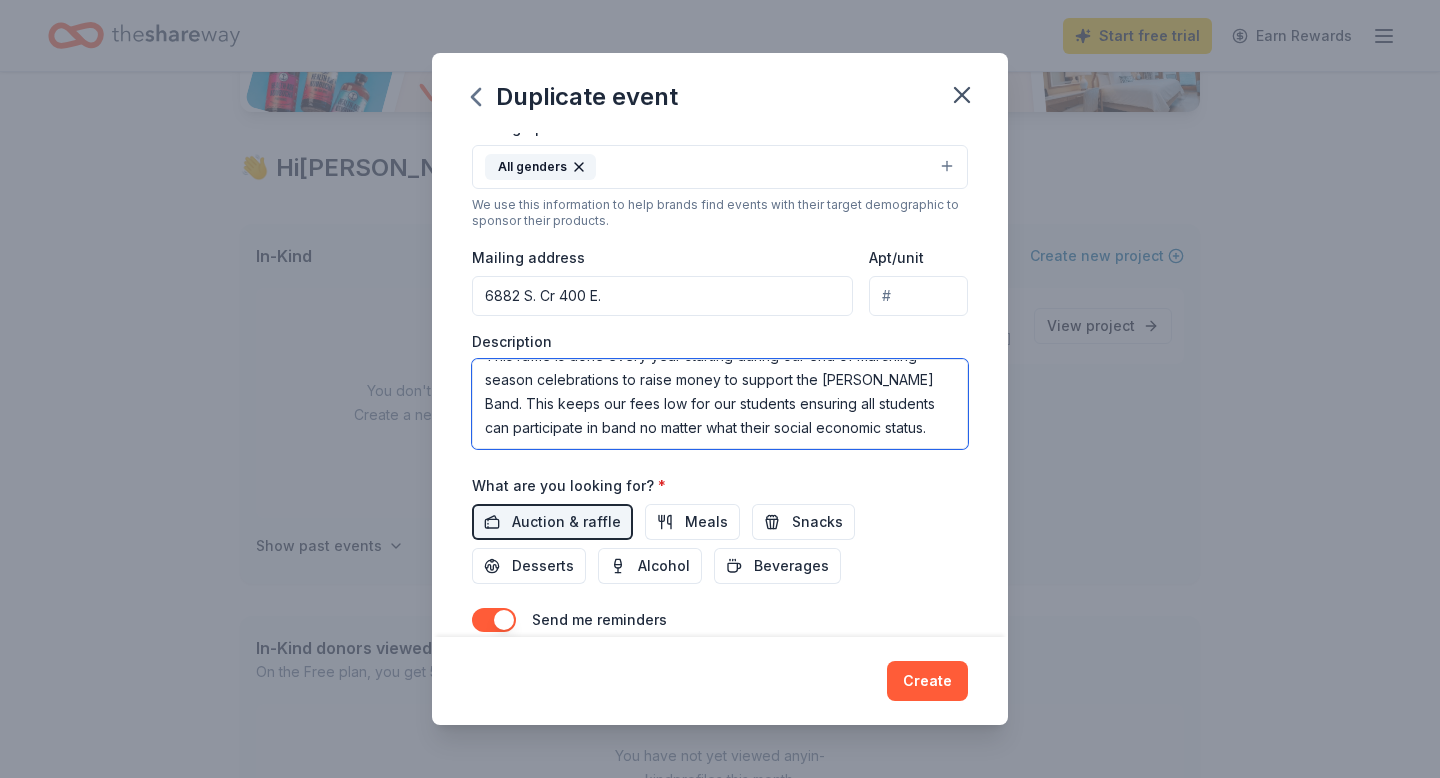 click on "This raffle is done every year starting during our end of marching season celebrations to raise money to support the Lewis Cass Band. This keeps our fees low for our students ensuring all students can participate in band no matter what their social economic status." at bounding box center (720, 404) 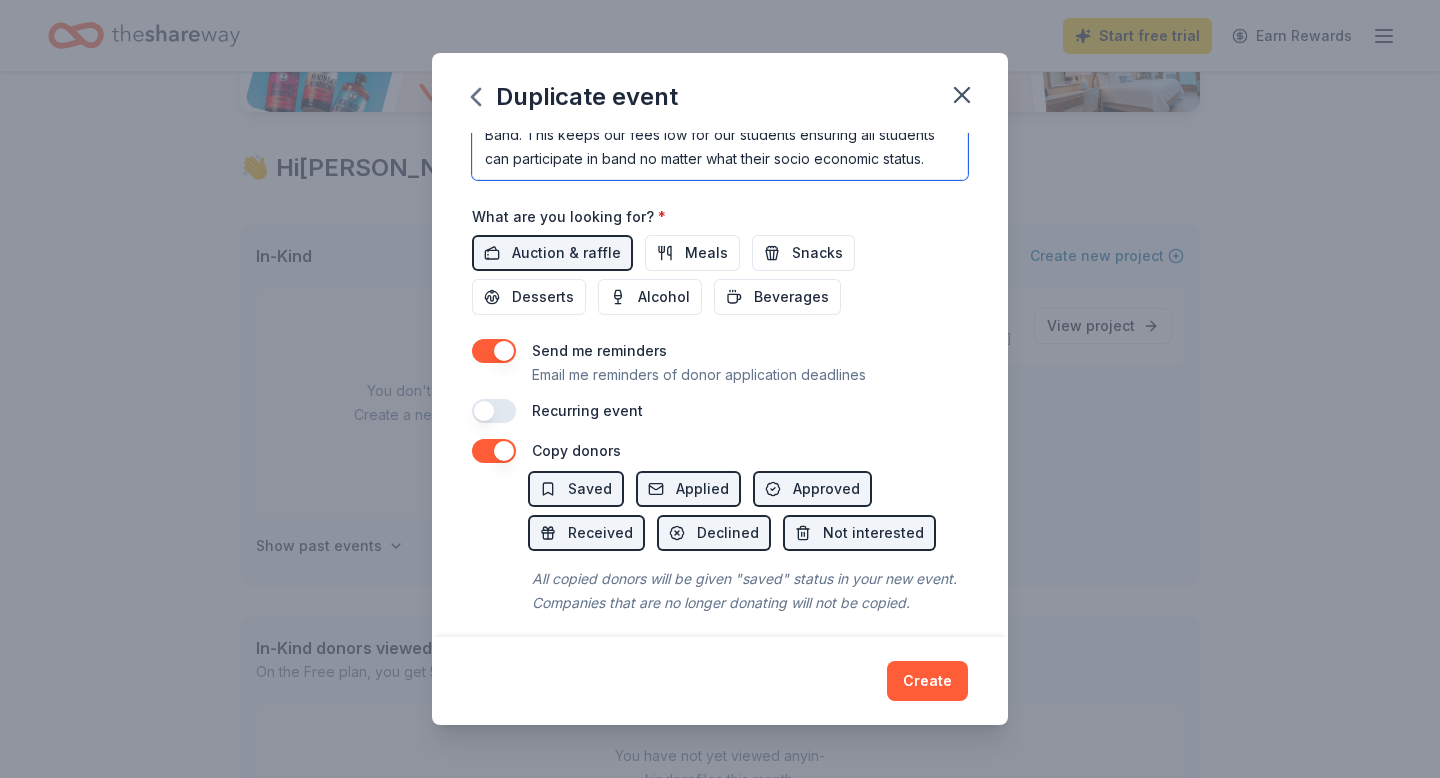 scroll, scrollTop: 652, scrollLeft: 0, axis: vertical 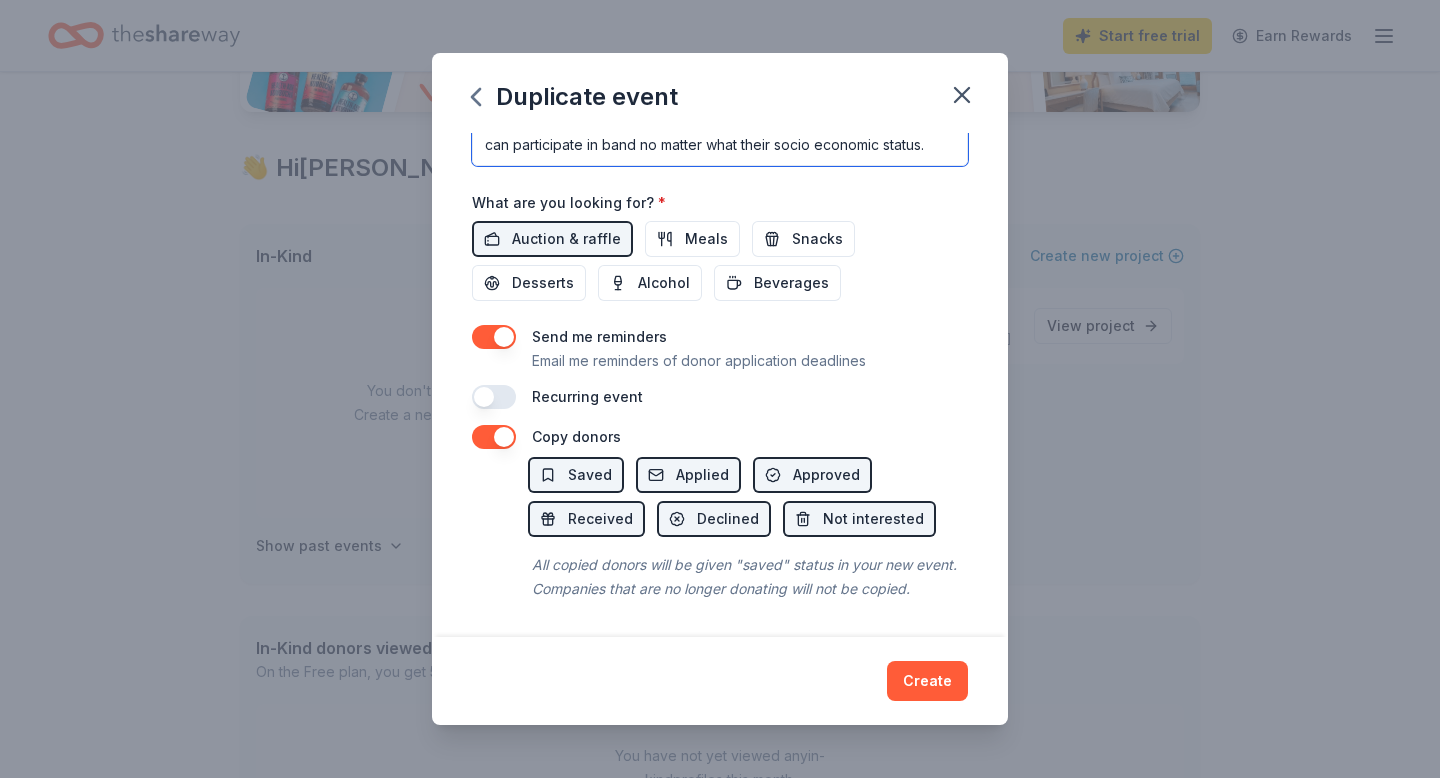 type on "This raffle is done every year starting during our end of marching season celebrations to raise money to support the [PERSON_NAME] Band. This keeps our fees low for our students ensuring all students can participate in band no matter what their socio economic status." 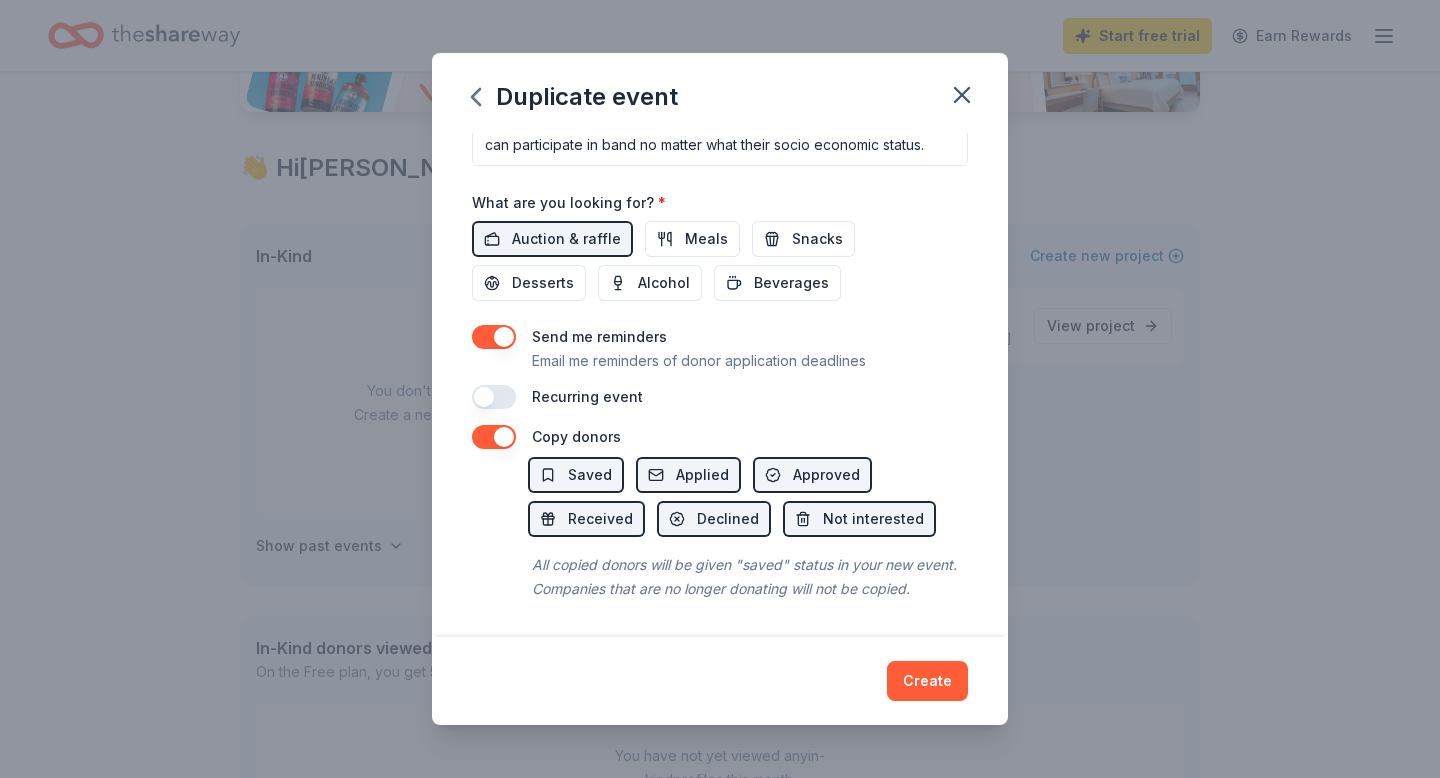 click at bounding box center [494, 437] 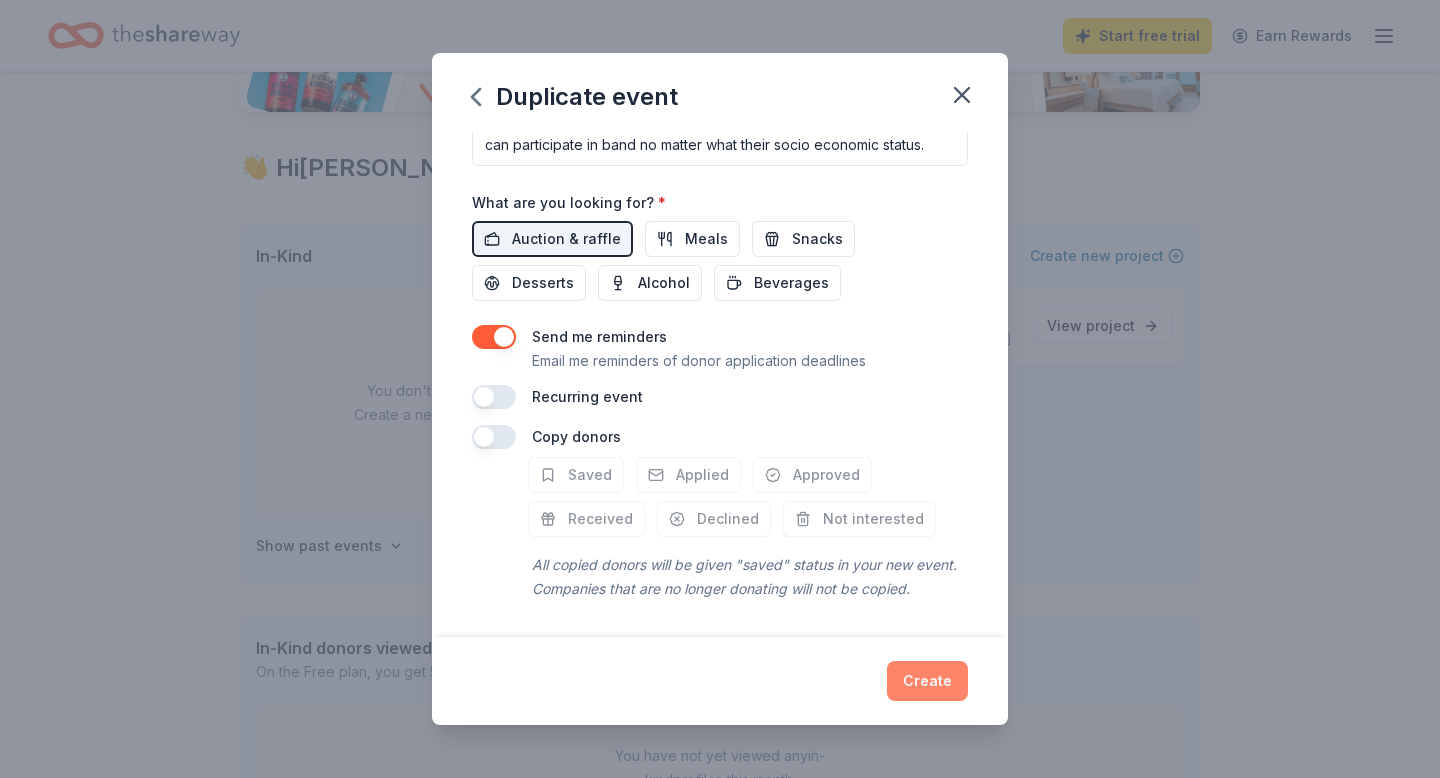click on "Create" at bounding box center [927, 681] 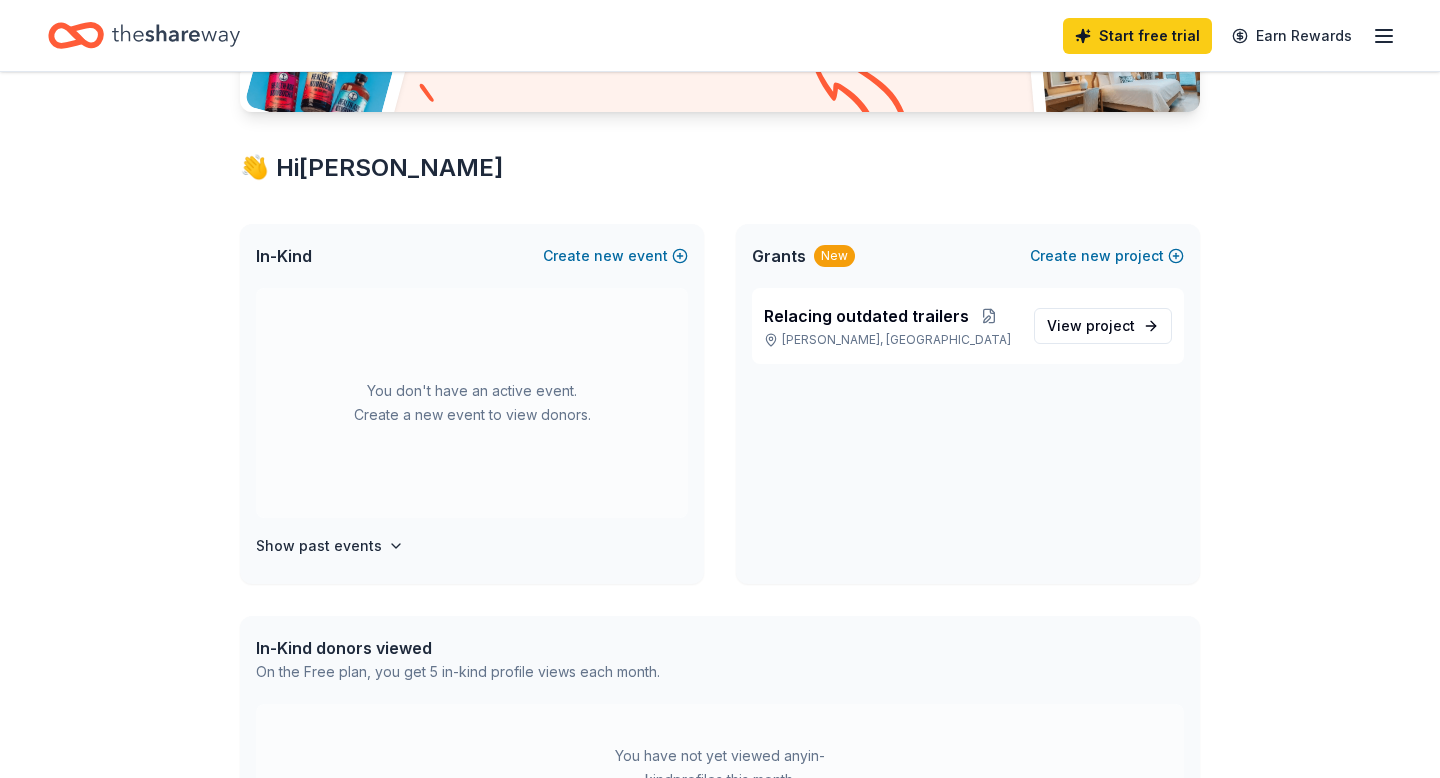 scroll, scrollTop: 0, scrollLeft: 0, axis: both 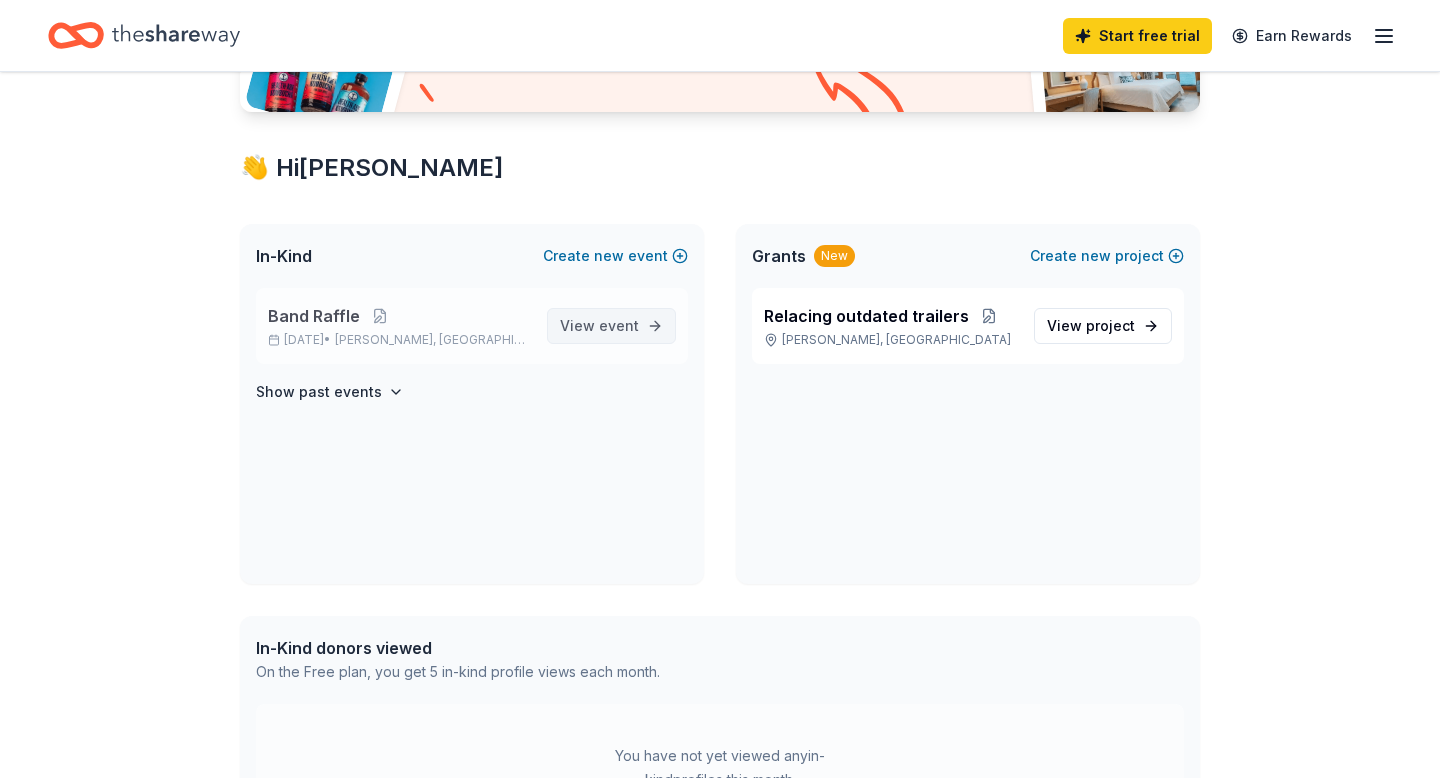click on "event" at bounding box center [619, 325] 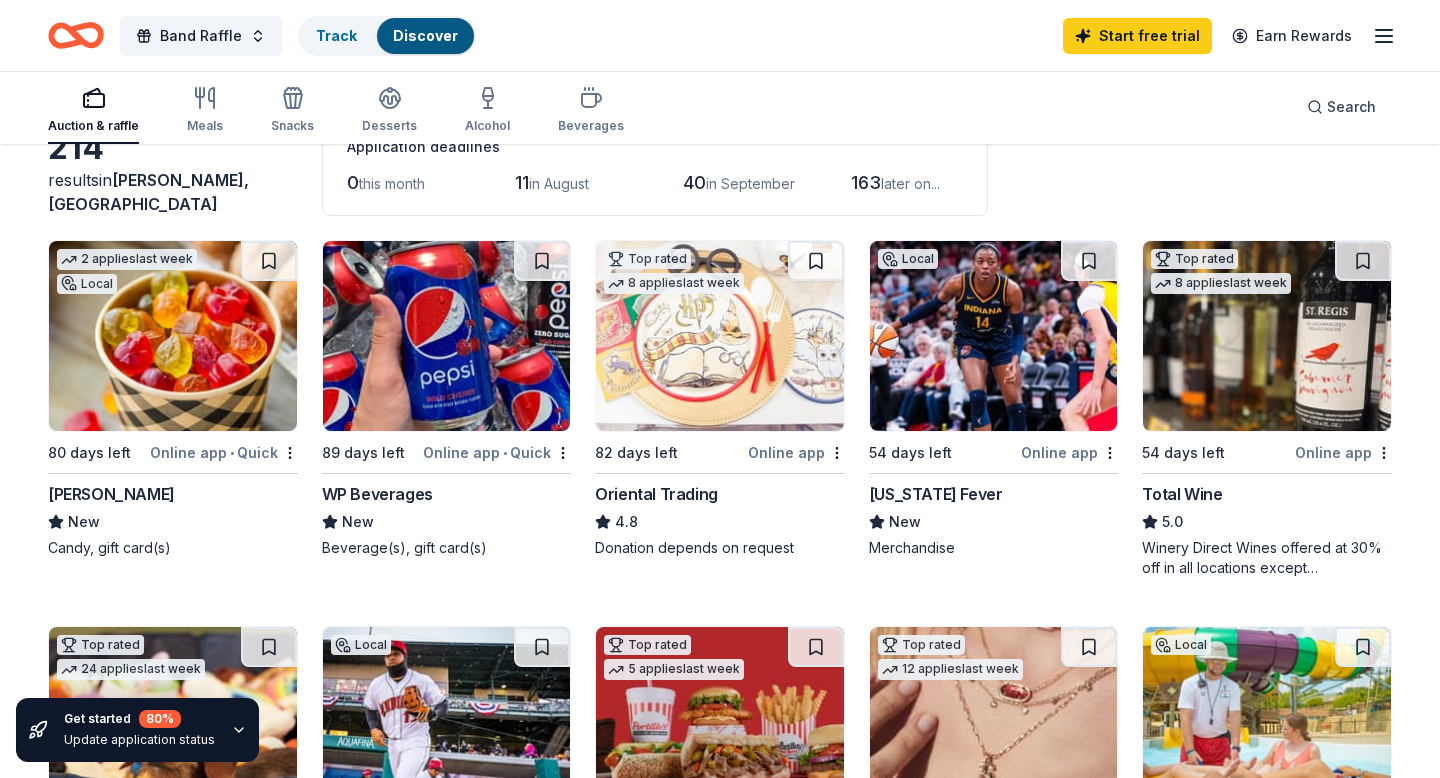 scroll, scrollTop: 133, scrollLeft: 0, axis: vertical 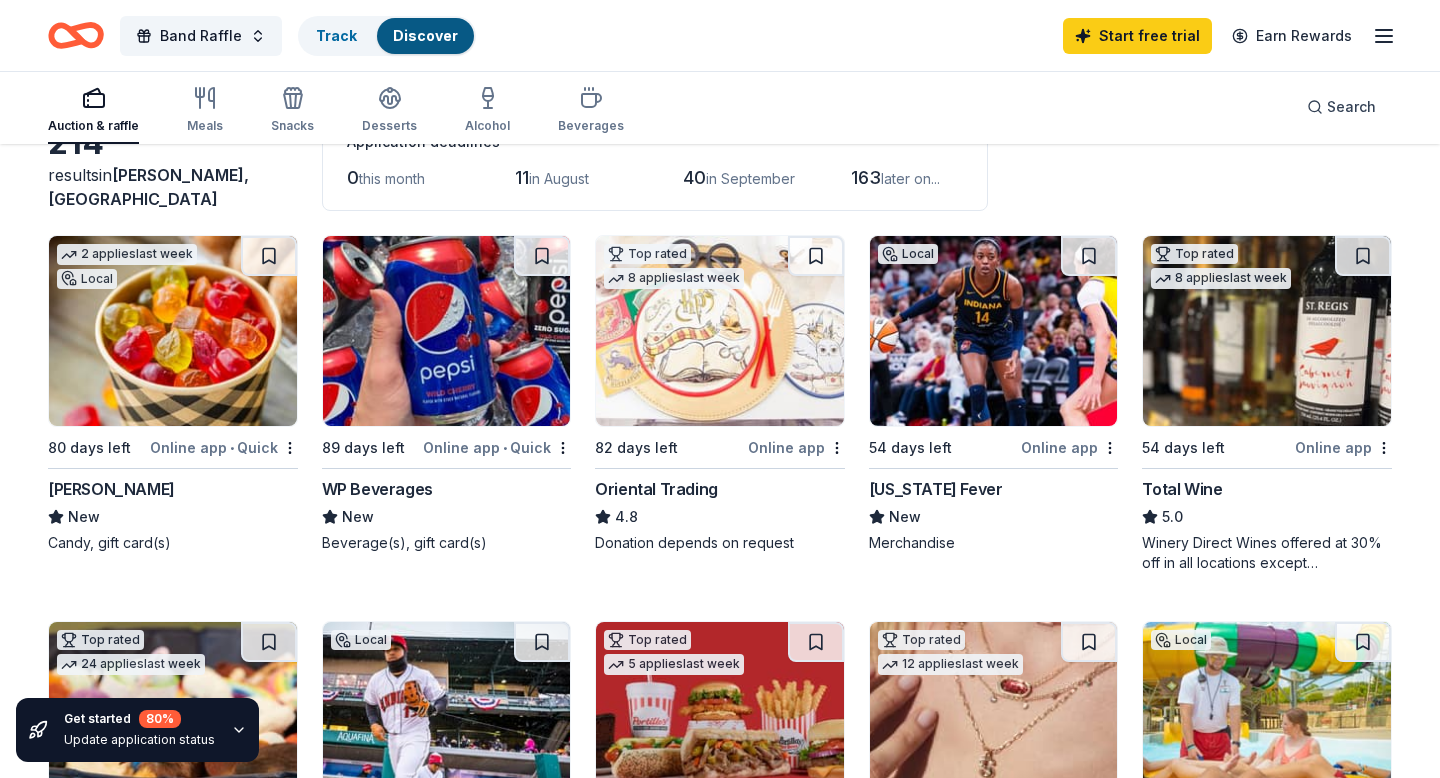click on "Indiana Fever" at bounding box center (936, 489) 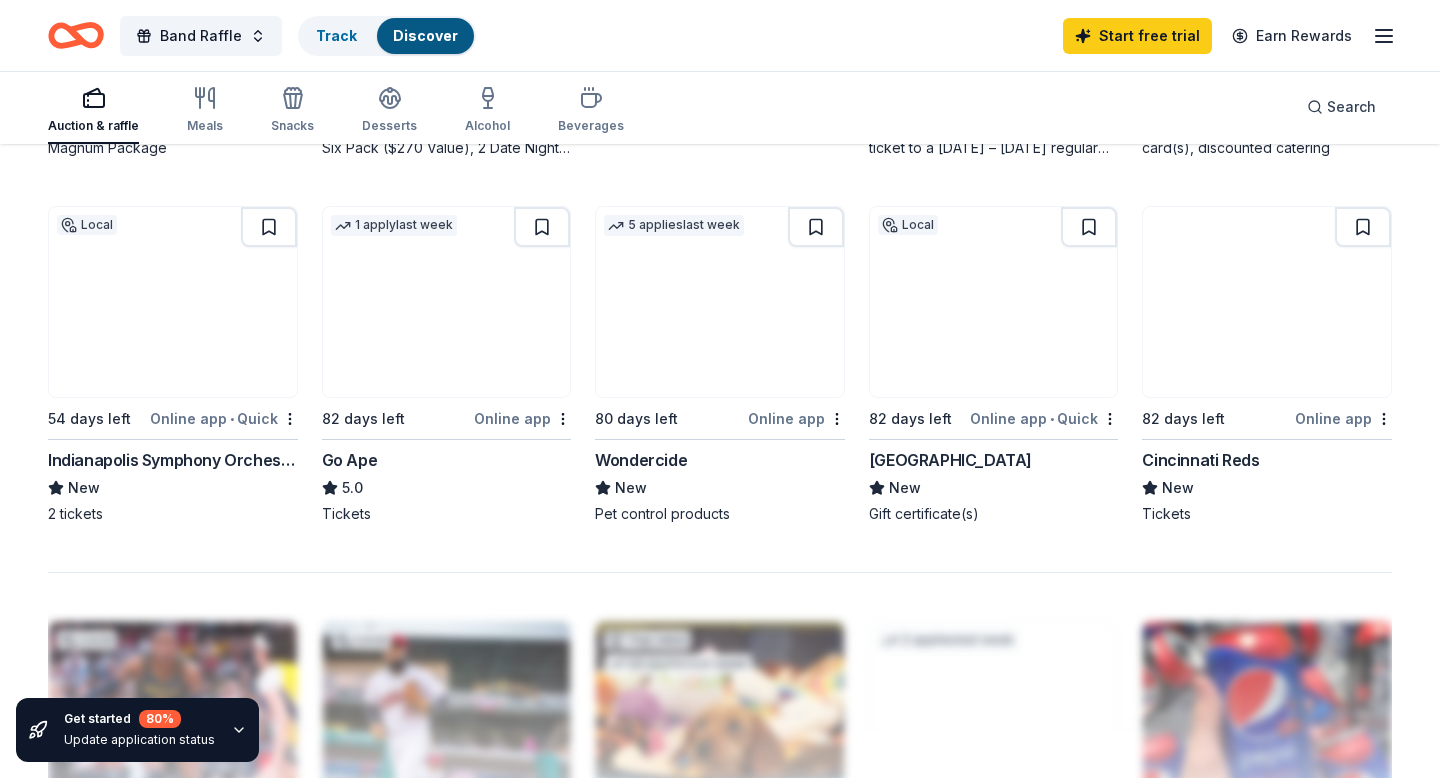 scroll, scrollTop: 1320, scrollLeft: 0, axis: vertical 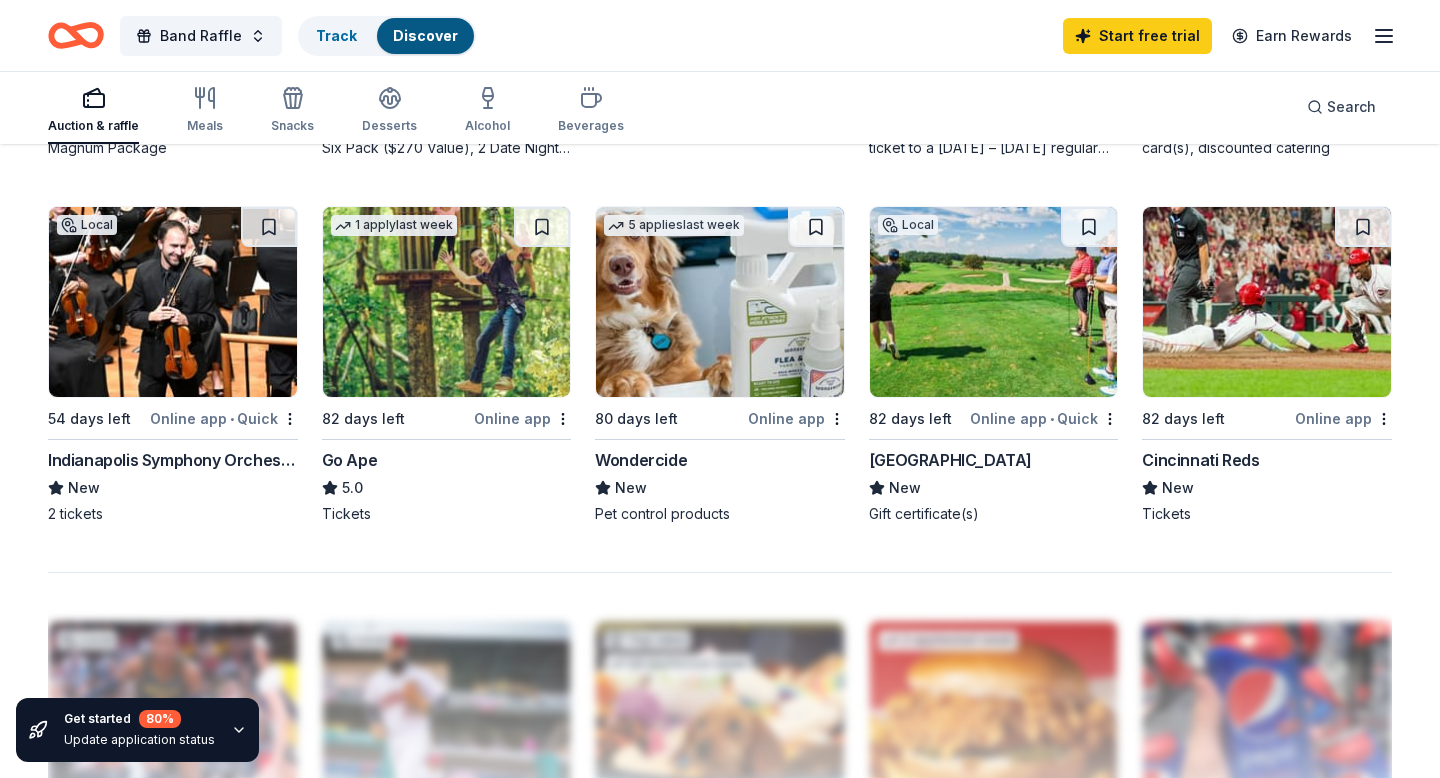 click on "Indianapolis Symphony Orchestra" at bounding box center (173, 460) 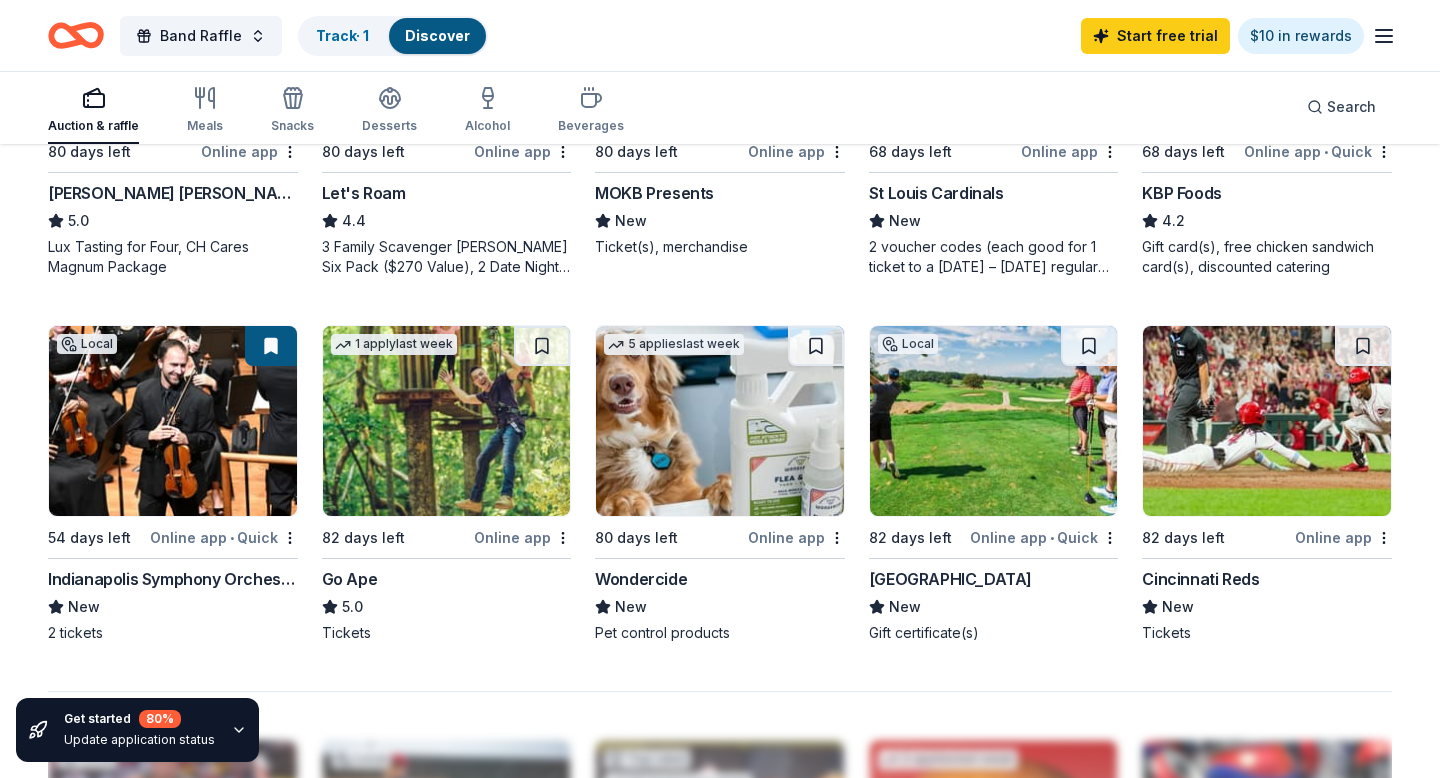 scroll, scrollTop: 1176, scrollLeft: 0, axis: vertical 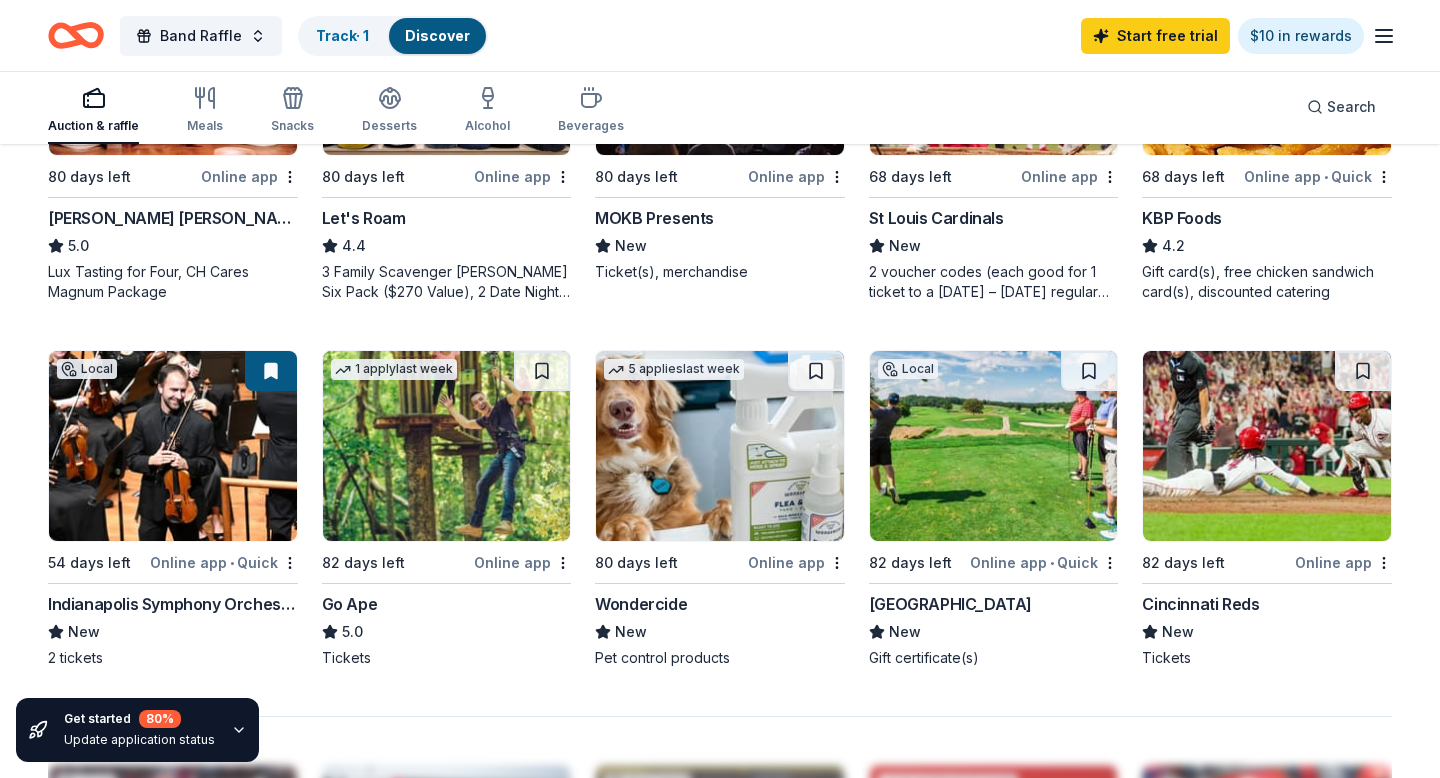 click on "French Lick Resort" at bounding box center (950, 604) 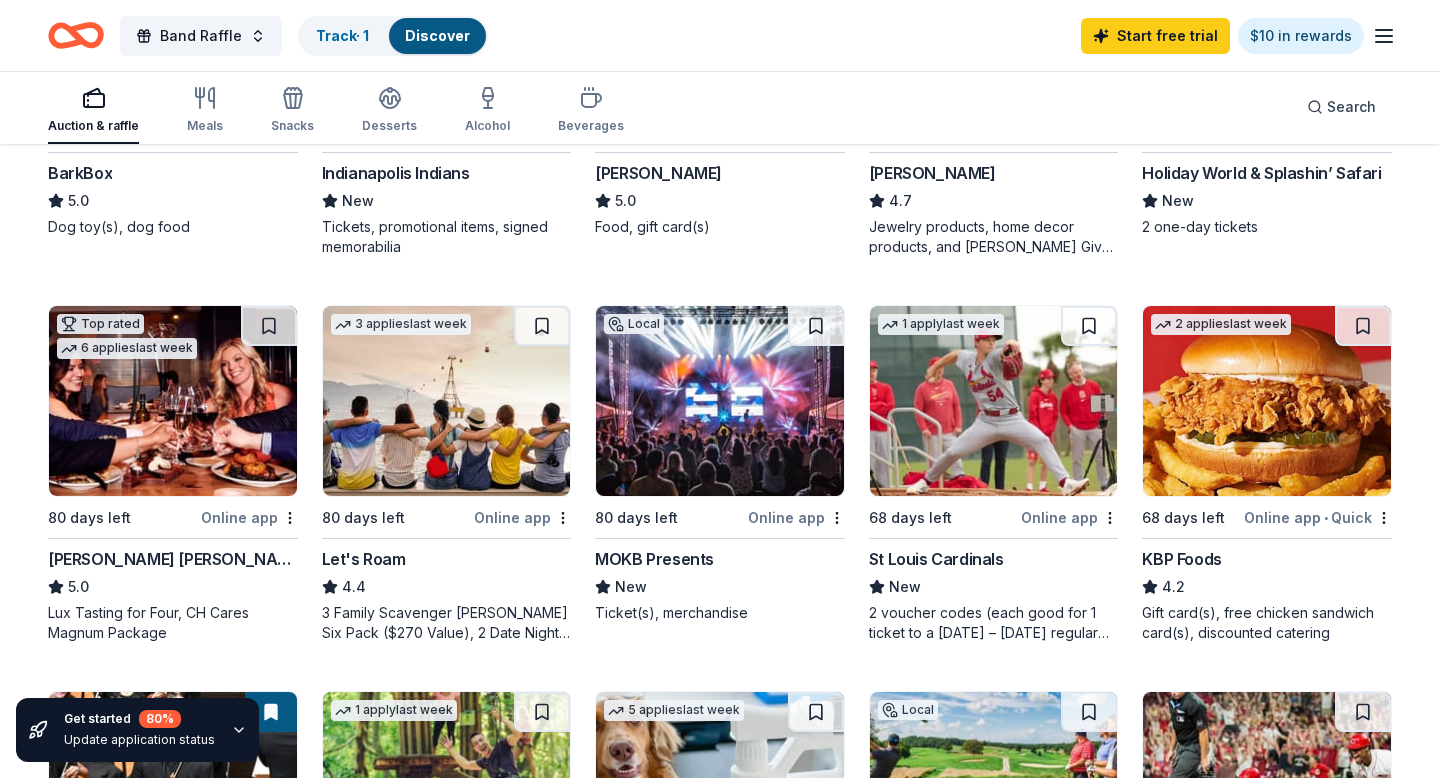 scroll, scrollTop: 835, scrollLeft: 0, axis: vertical 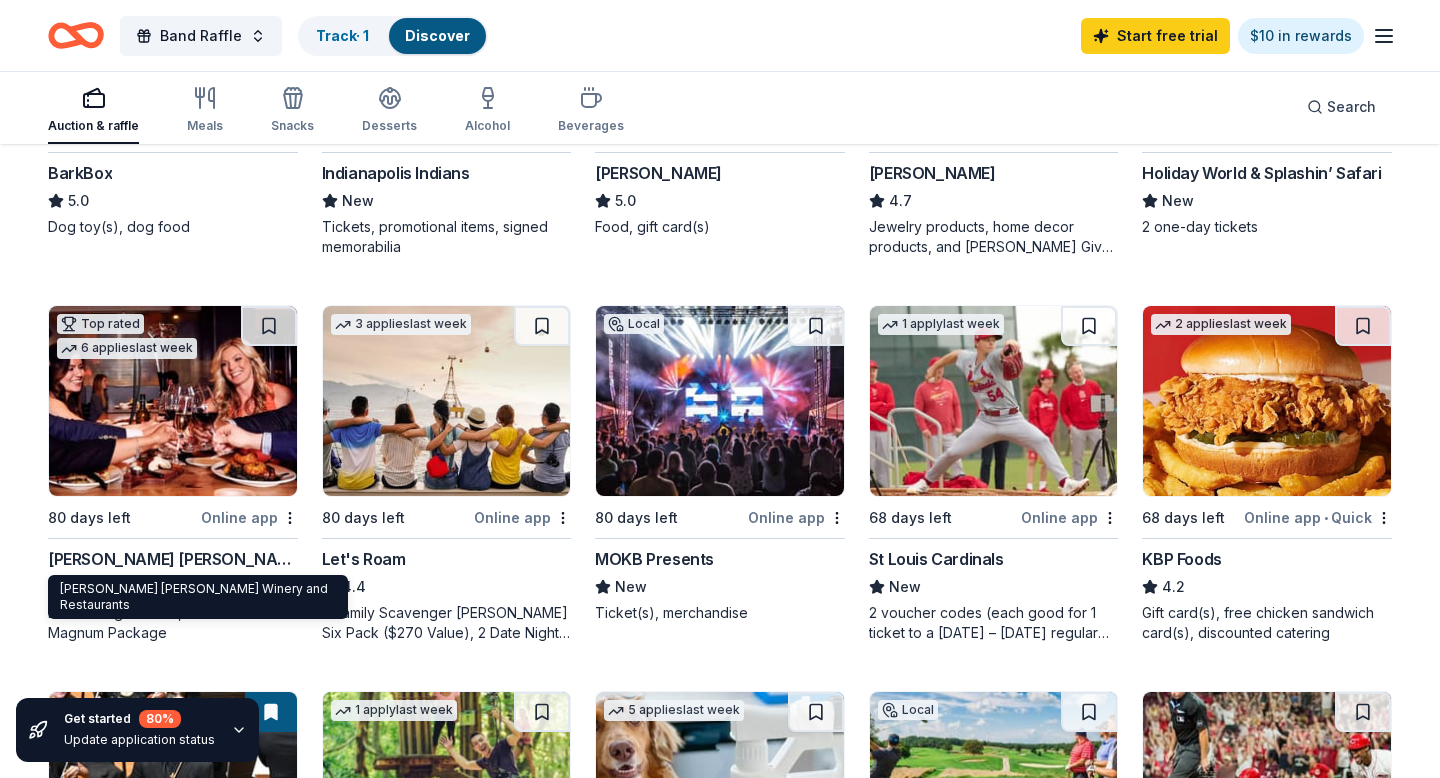 click on "[PERSON_NAME] [PERSON_NAME] Winery and Restaurants" at bounding box center (173, 559) 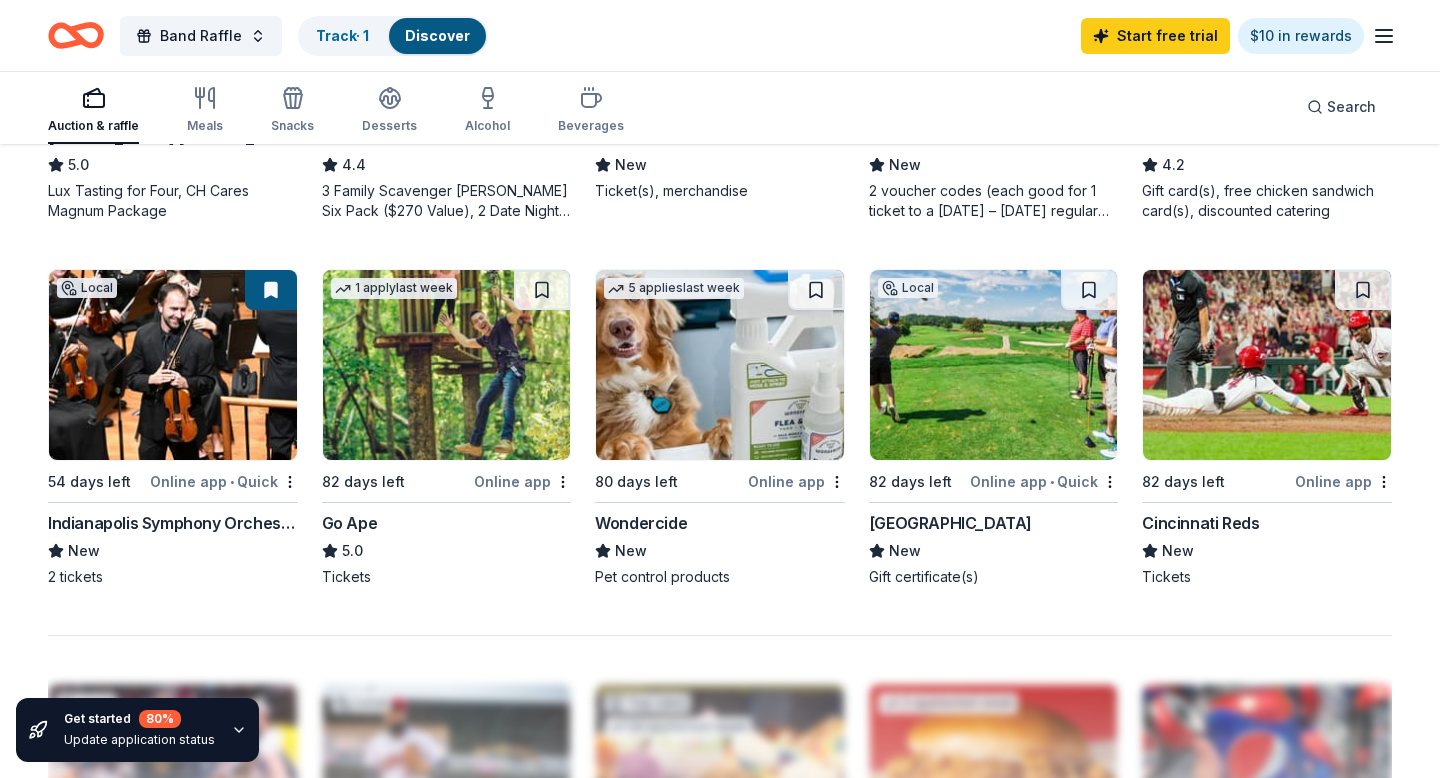 scroll, scrollTop: 1262, scrollLeft: 0, axis: vertical 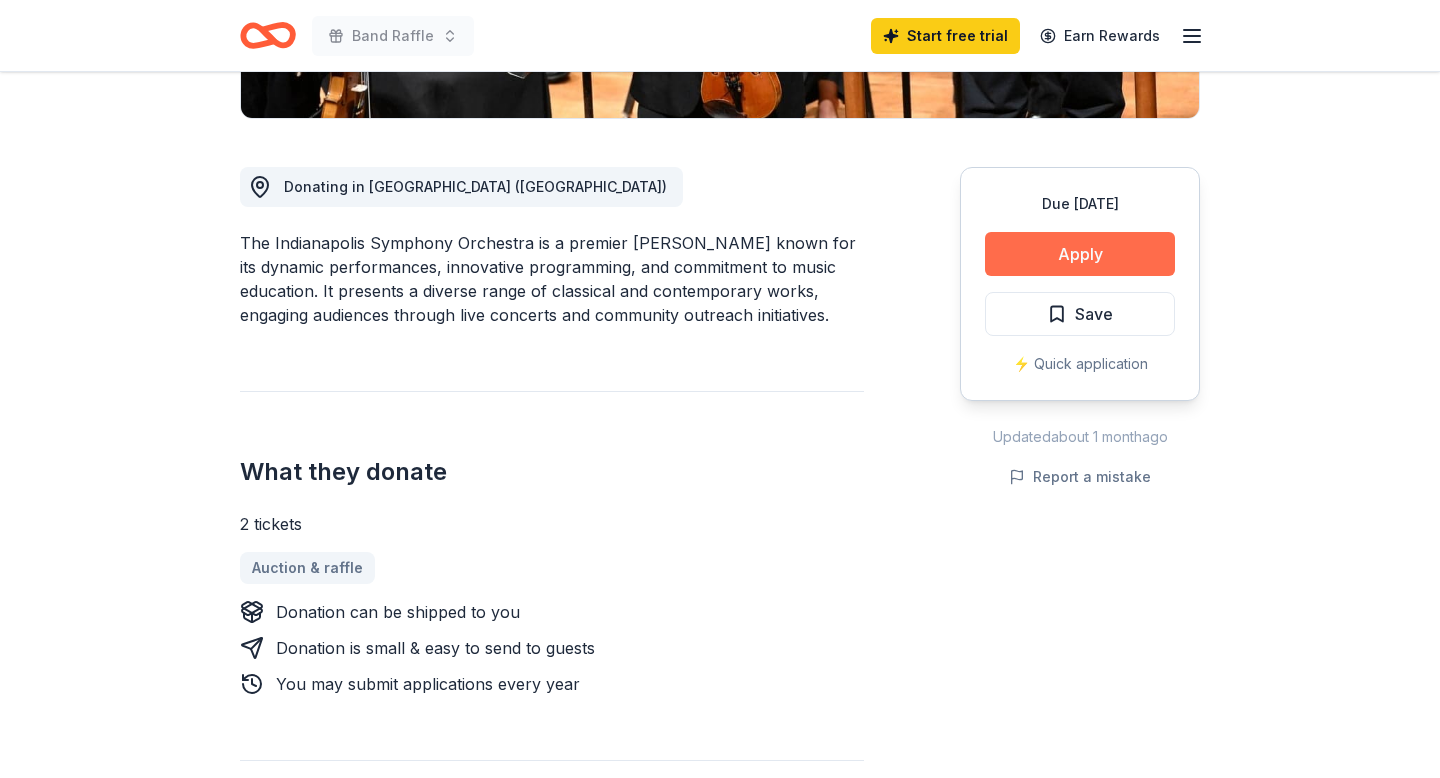 click on "Apply" at bounding box center [1080, 254] 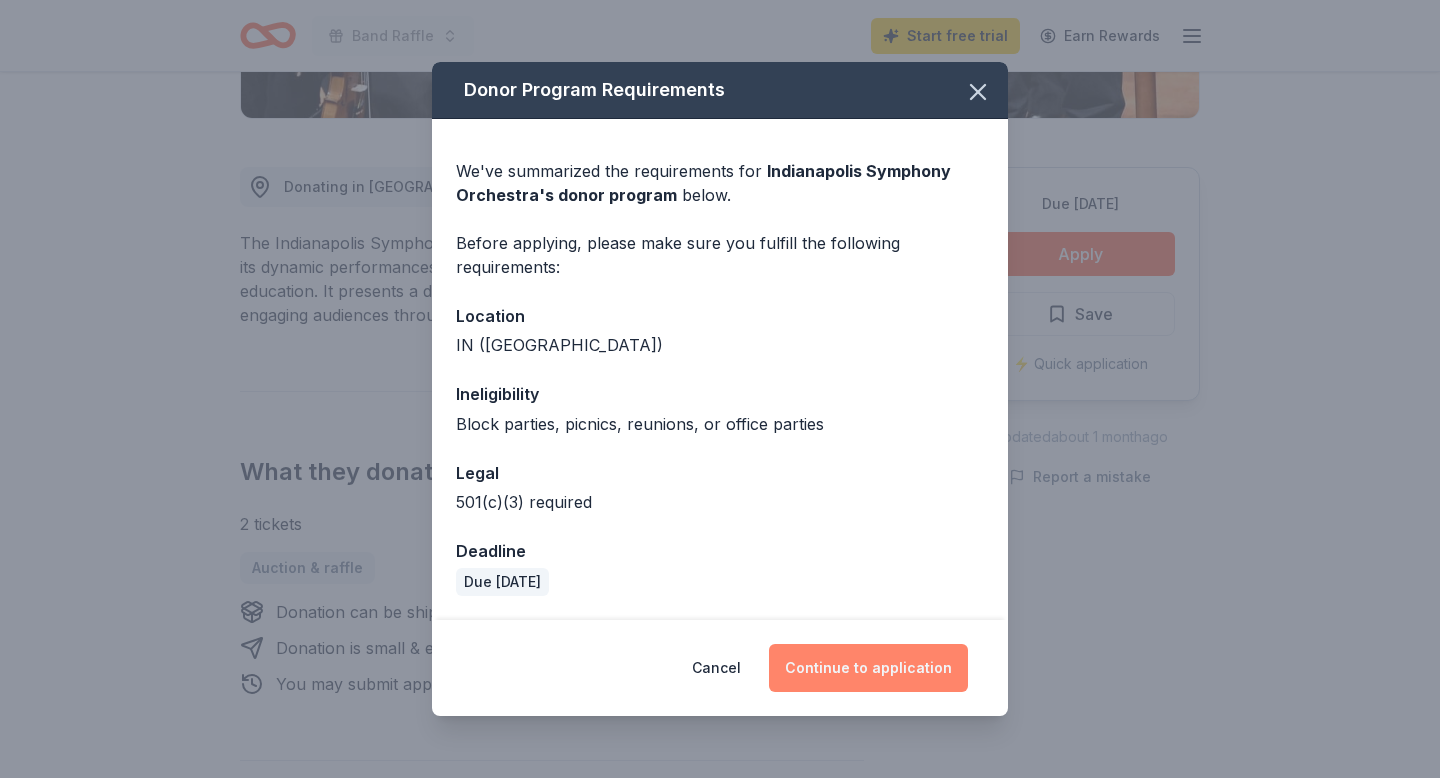 click on "Continue to application" at bounding box center [868, 668] 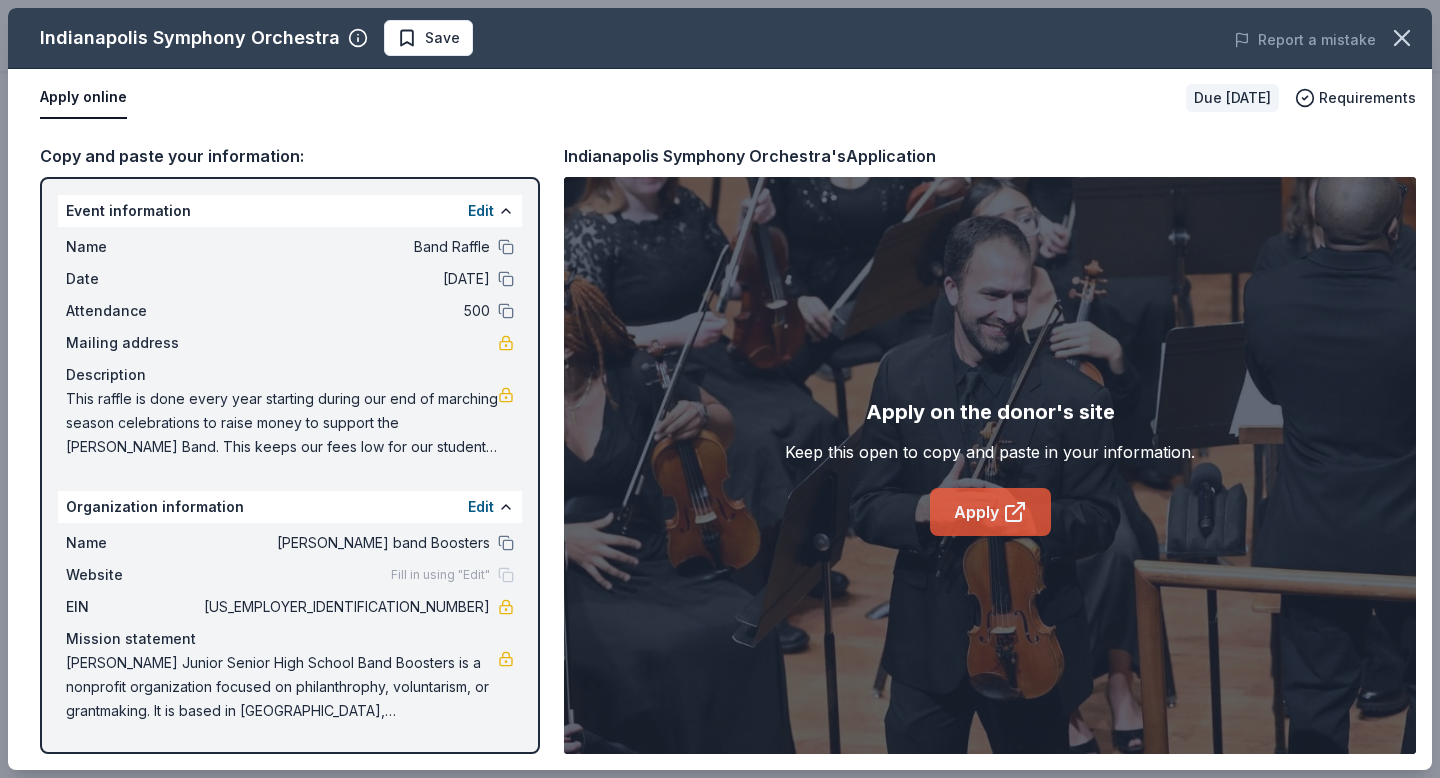 click 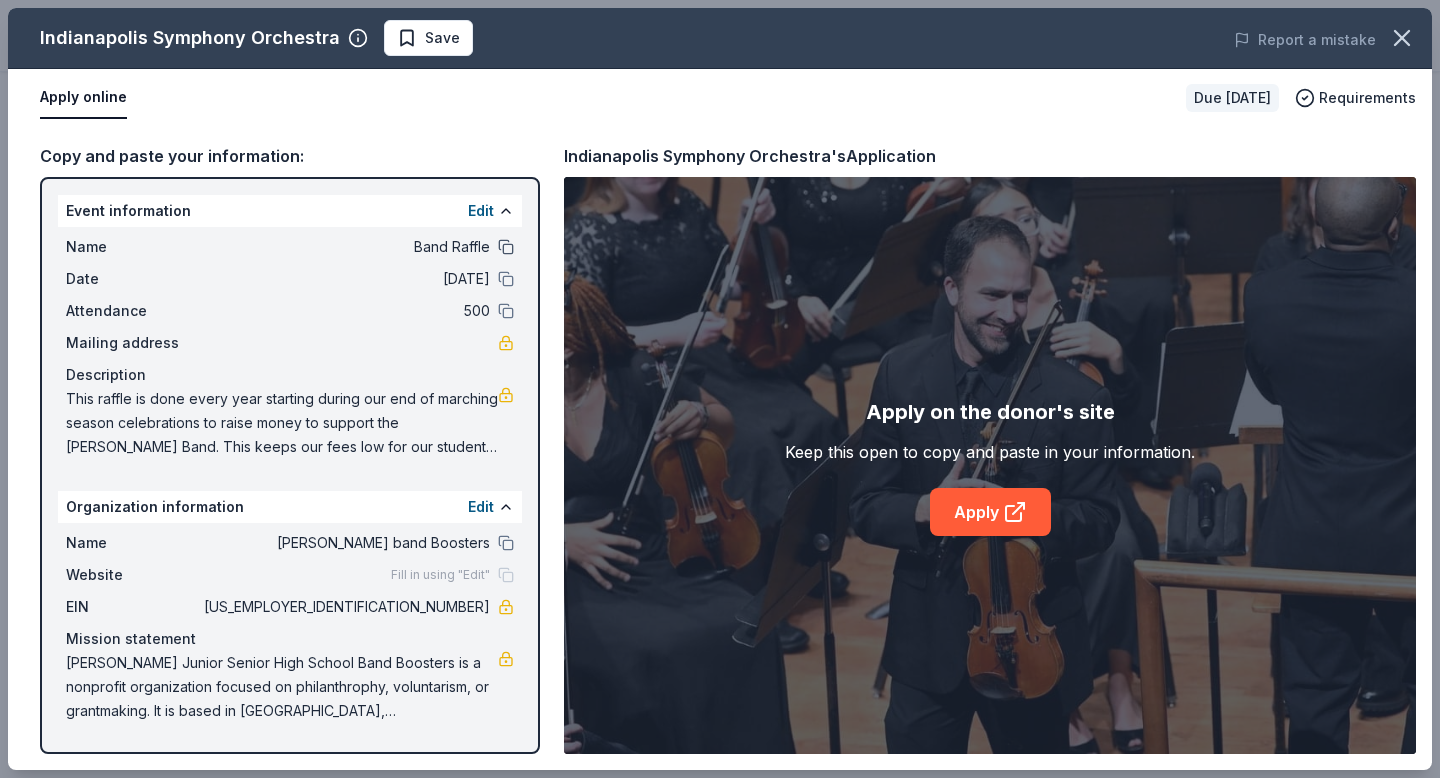 click at bounding box center (506, 247) 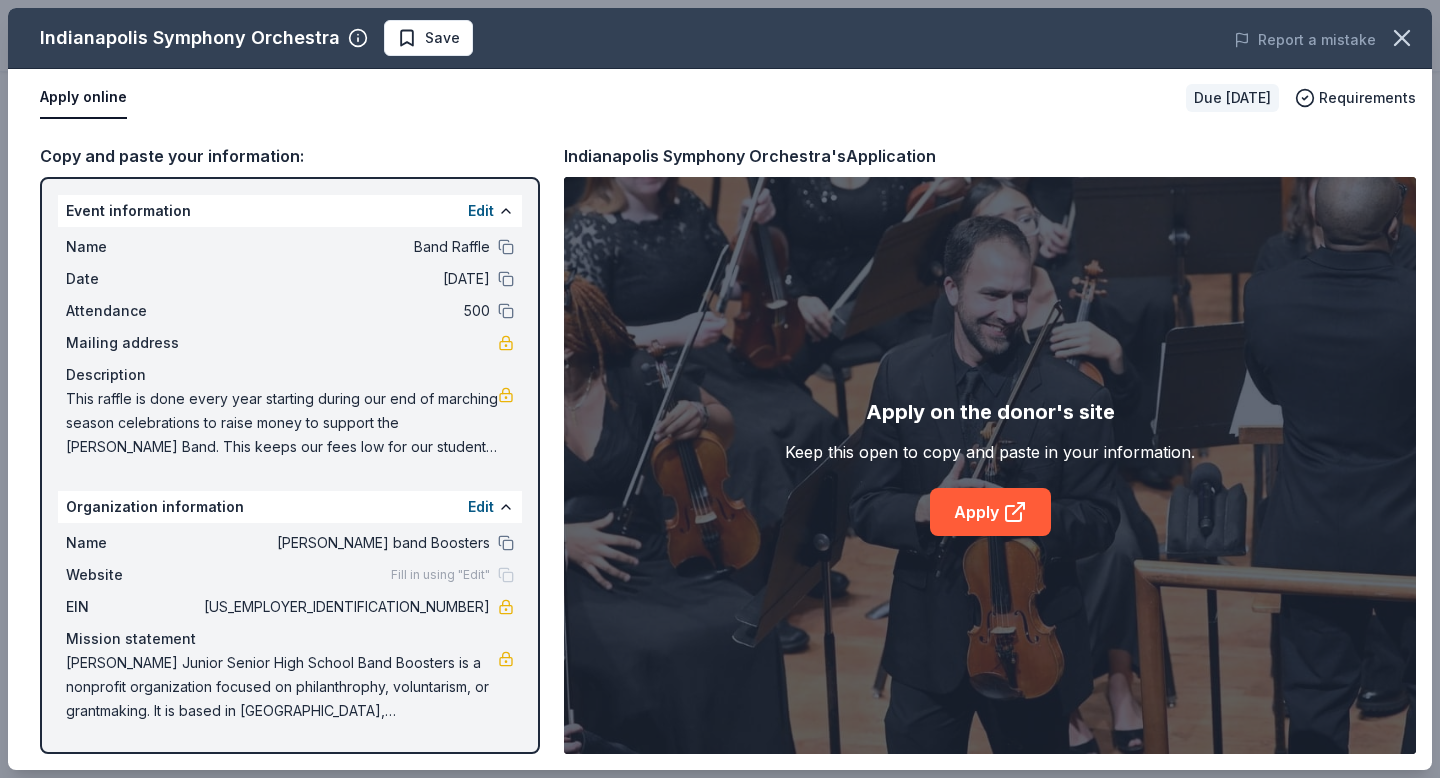 click on "This raffle is done every year starting during our end of marching season celebrations to raise money to support the [PERSON_NAME] Band. This keeps our fees low for our students ensuring all students can participate in band no matter what their socio economic status." at bounding box center (282, 423) 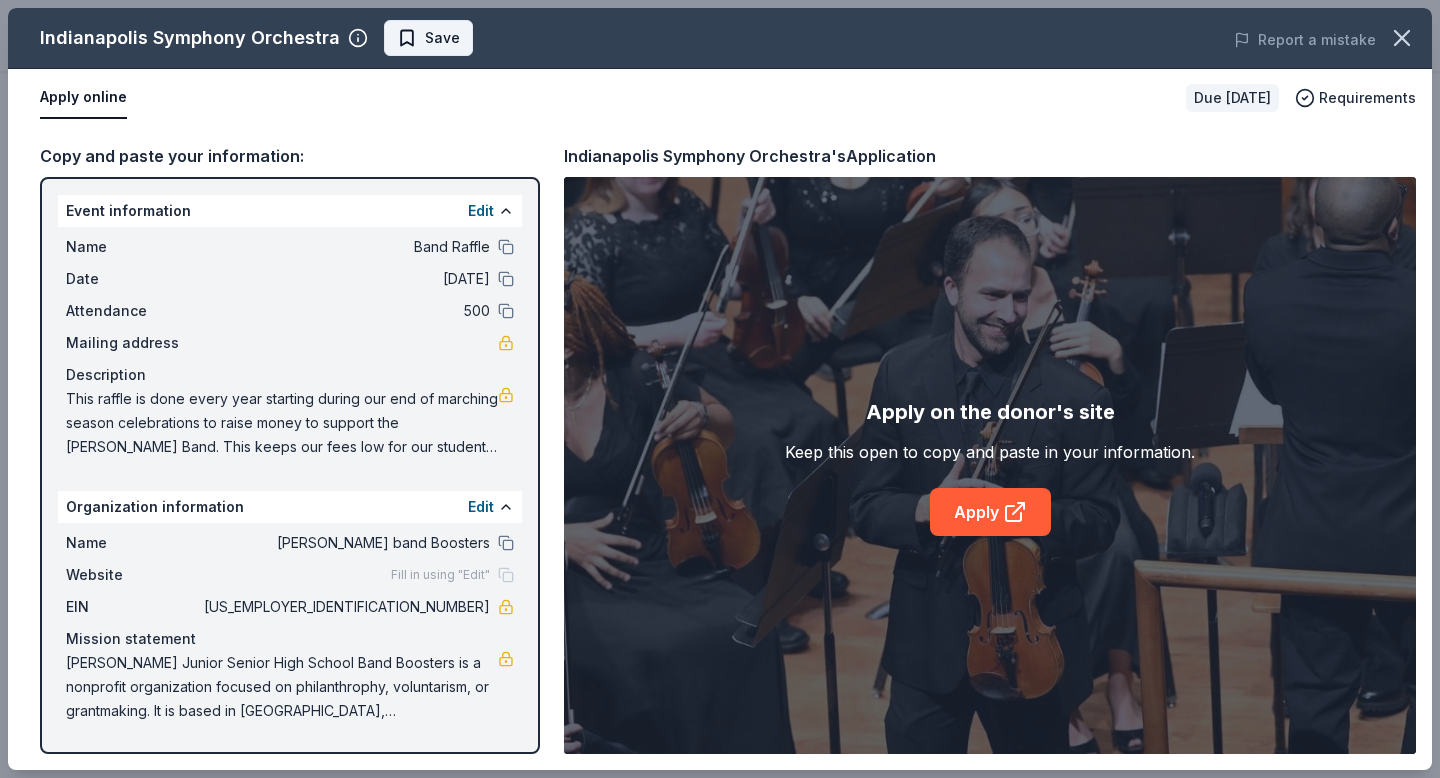 click on "Save" at bounding box center [442, 38] 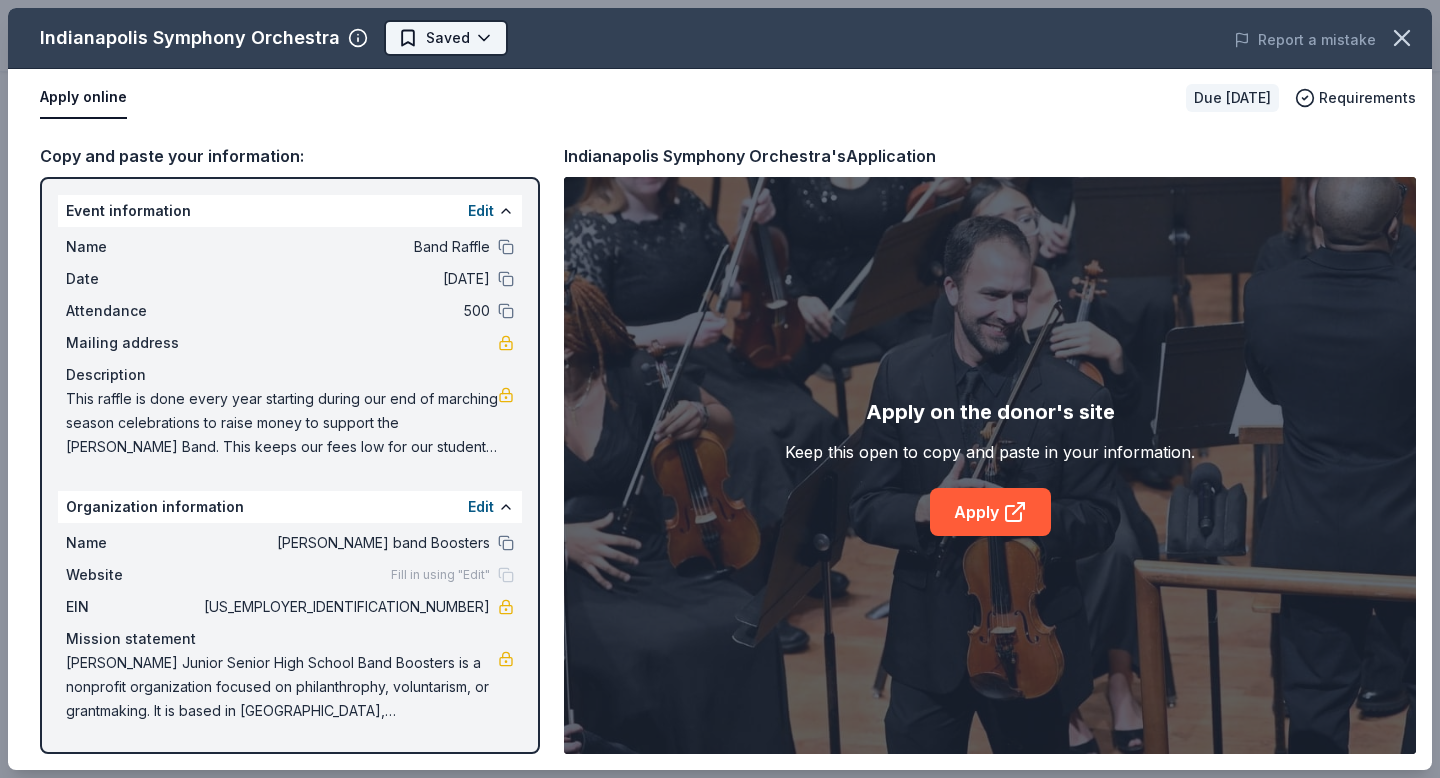 click on "Band Raffle  Start free  trial Earn Rewards Due in 54 days Share Indianapolis Symphony Orchestra New donation value Share Donating in IN (Indianapolis) The Indianapolis Symphony Orchestra is a premier American orchestra known for its dynamic performances, innovative programming, and commitment to music education. It presents a diverse range of classical and contemporary works, engaging audiences through live concerts and community outreach initiatives. What they donate 2 tickets Auction & raffle Donation can be shipped to you Donation is small & easy to send to guests You may submit applications every   year   Who they donate to  Preferred 501(c)(3) required  Ineligible Block parties, picnics, reunions, or office parties donation value (average) 20% 70% 0% 10% $xx - $xx $xx - $xx $xx - $xx $xx - $xx Start free Pro trial to view approval rates and average donation values Due in 54 days Apply Saved ⚡️ Quick application Updated  about 1 month  ago Report a mistake New Be the first to review this company! New" at bounding box center [720, -100] 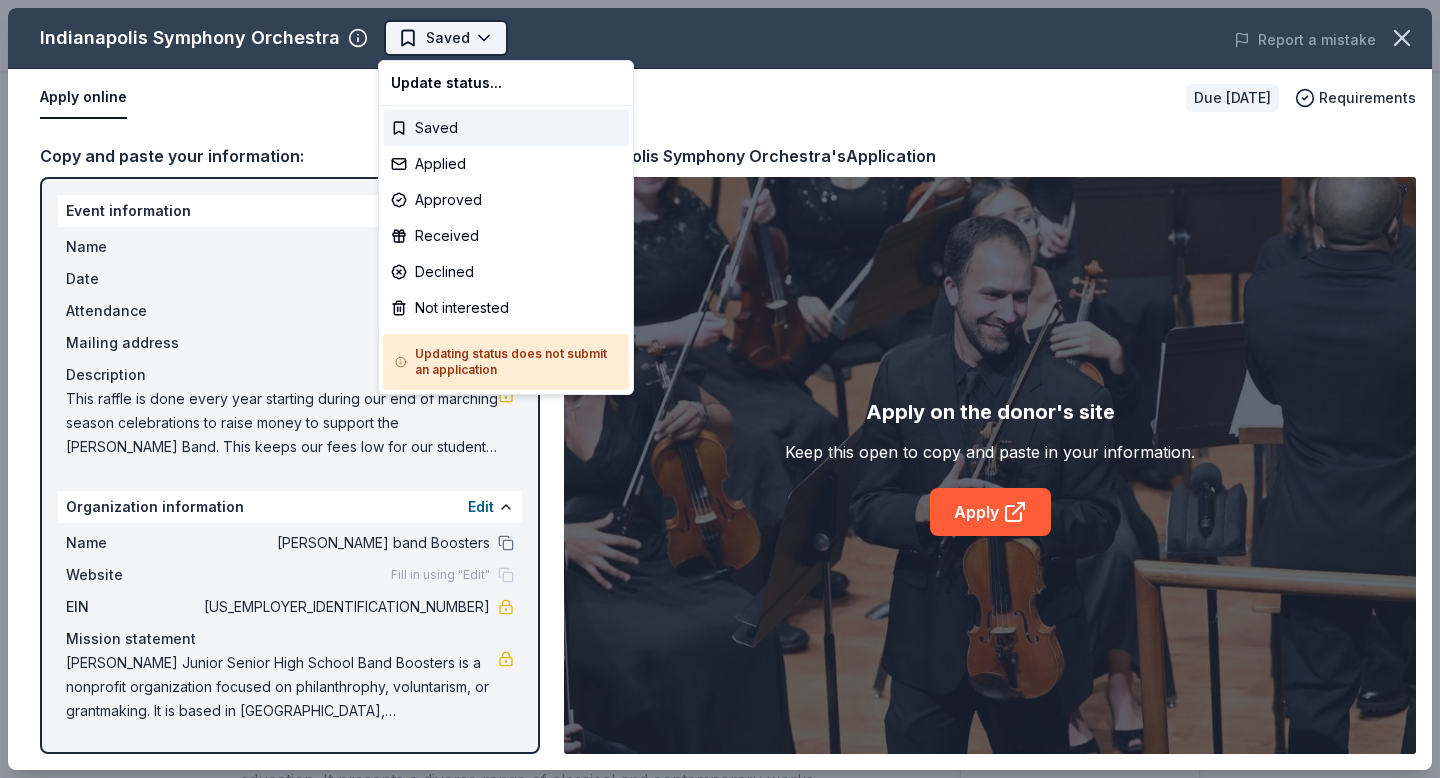 scroll, scrollTop: 0, scrollLeft: 0, axis: both 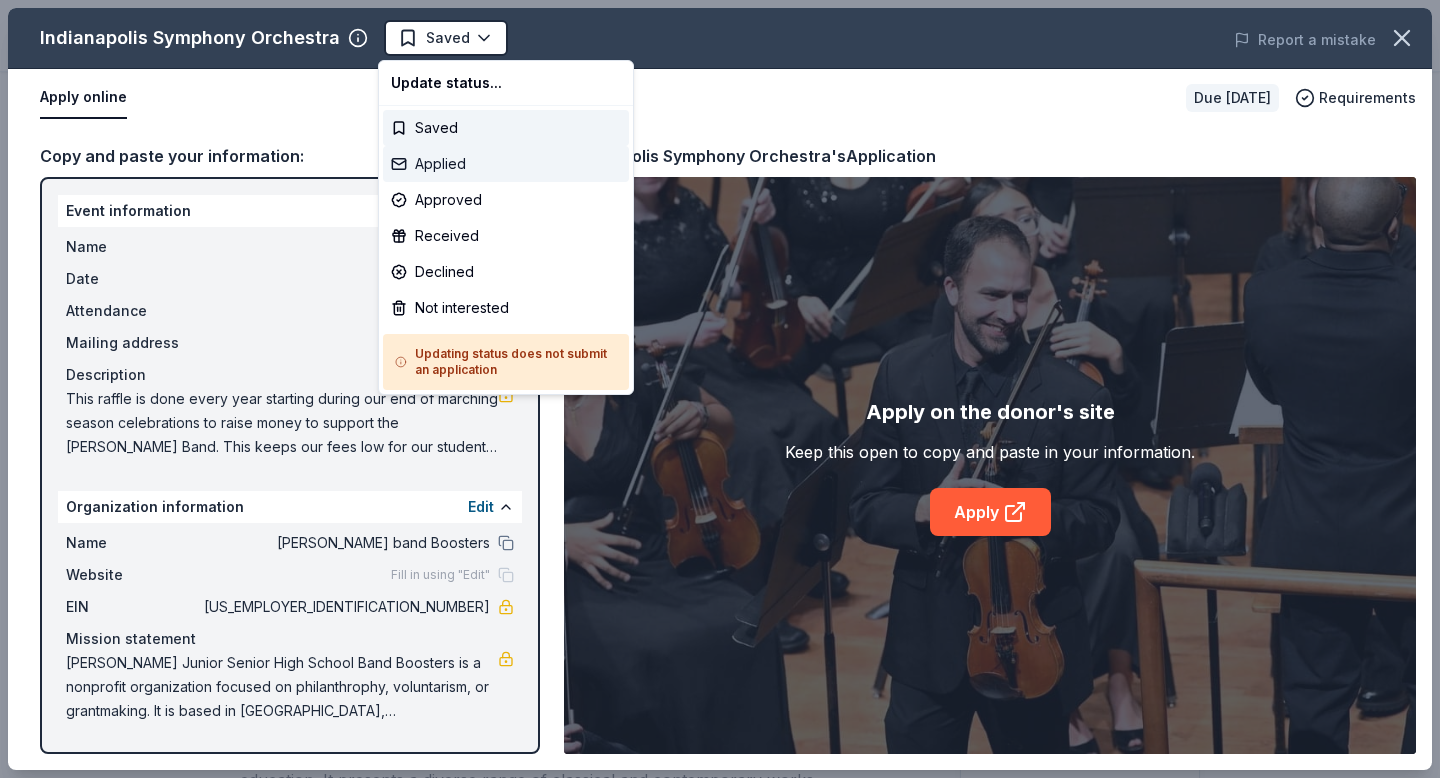 click on "Applied" at bounding box center (506, 164) 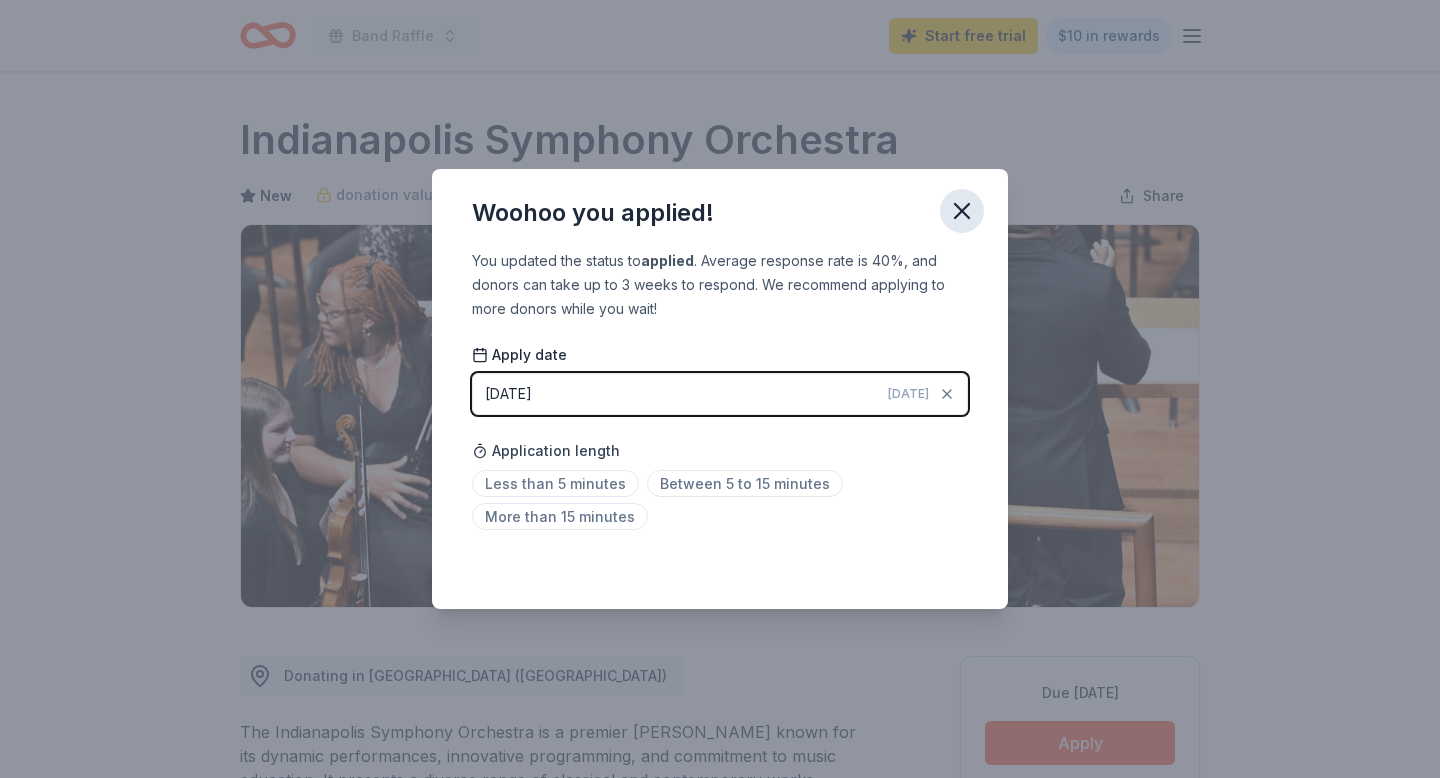 click 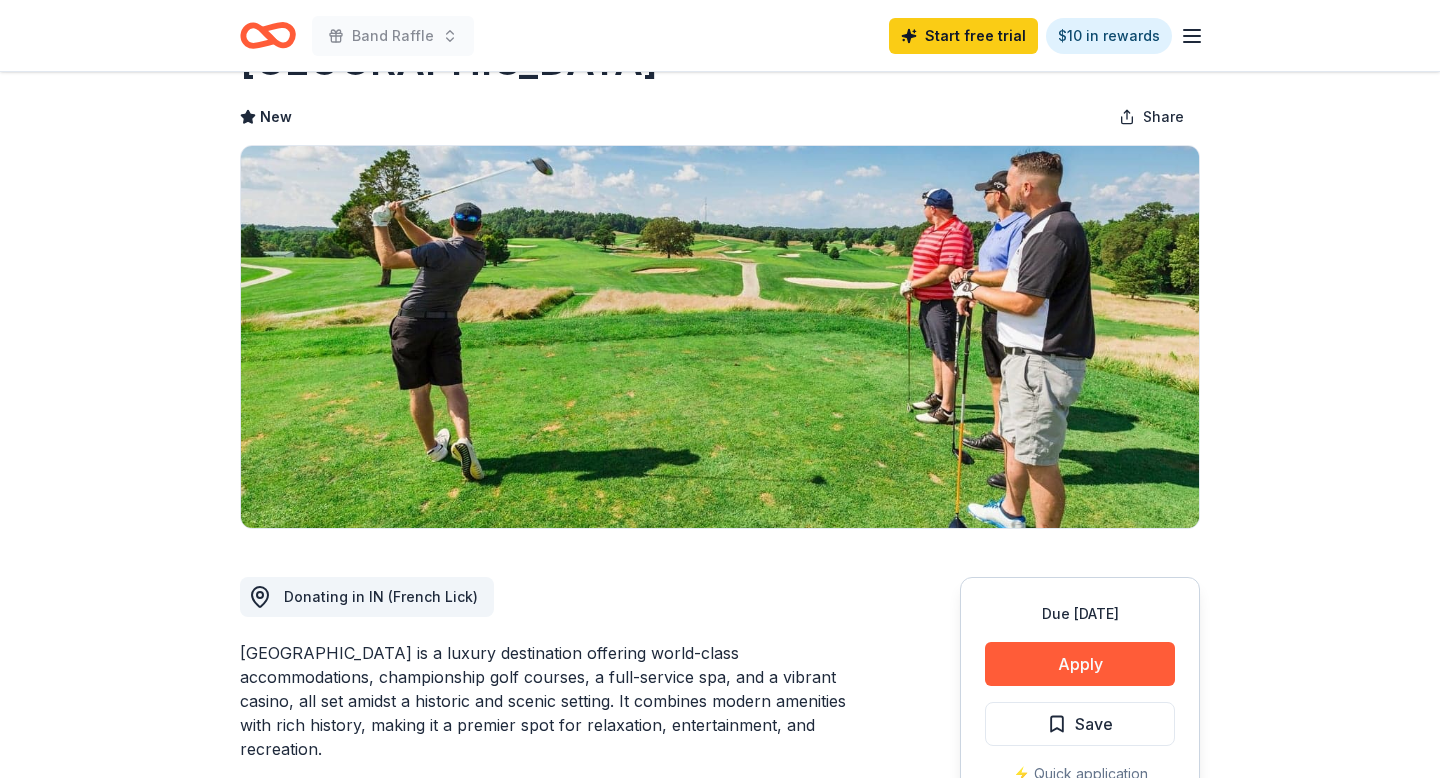 scroll, scrollTop: 91, scrollLeft: 0, axis: vertical 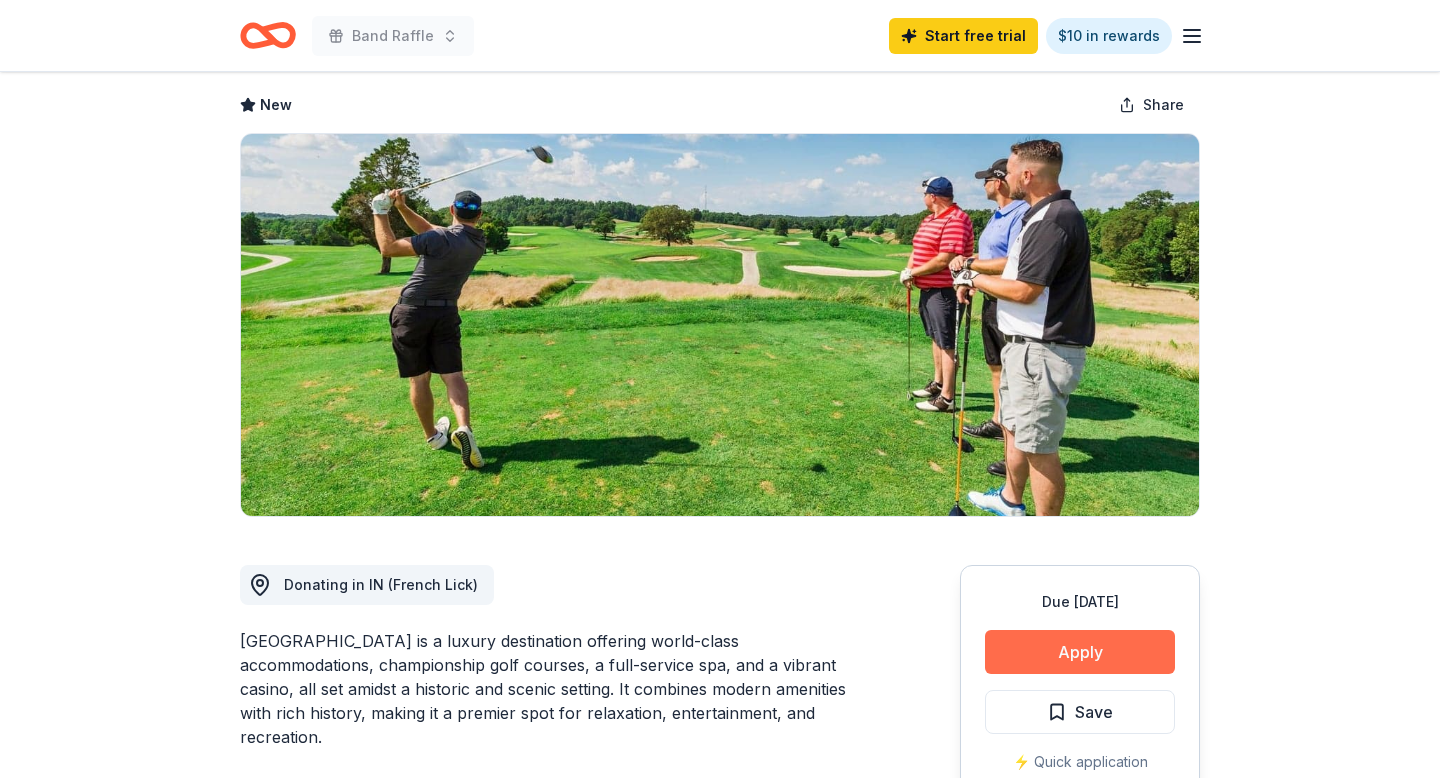 click on "Apply" at bounding box center (1080, 652) 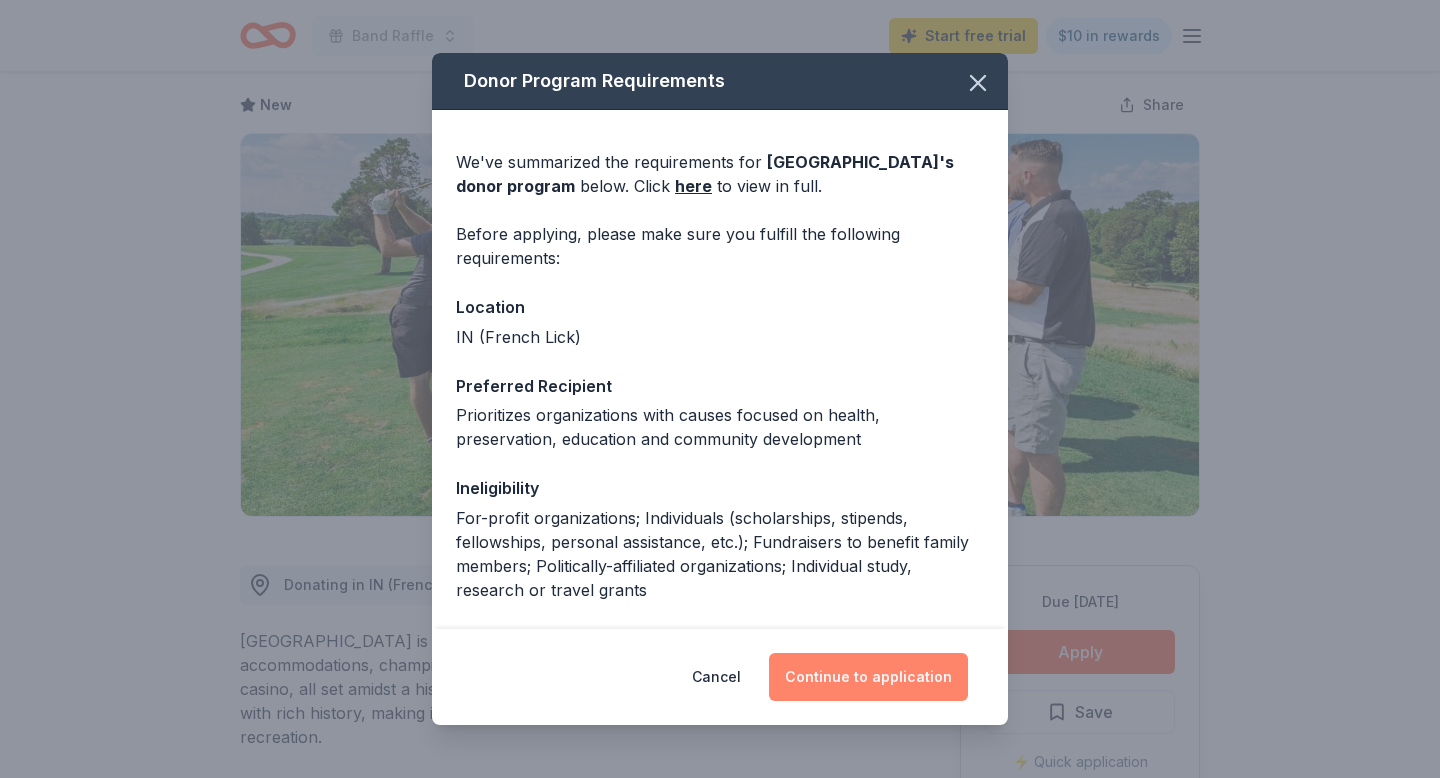 click on "Continue to application" at bounding box center (868, 677) 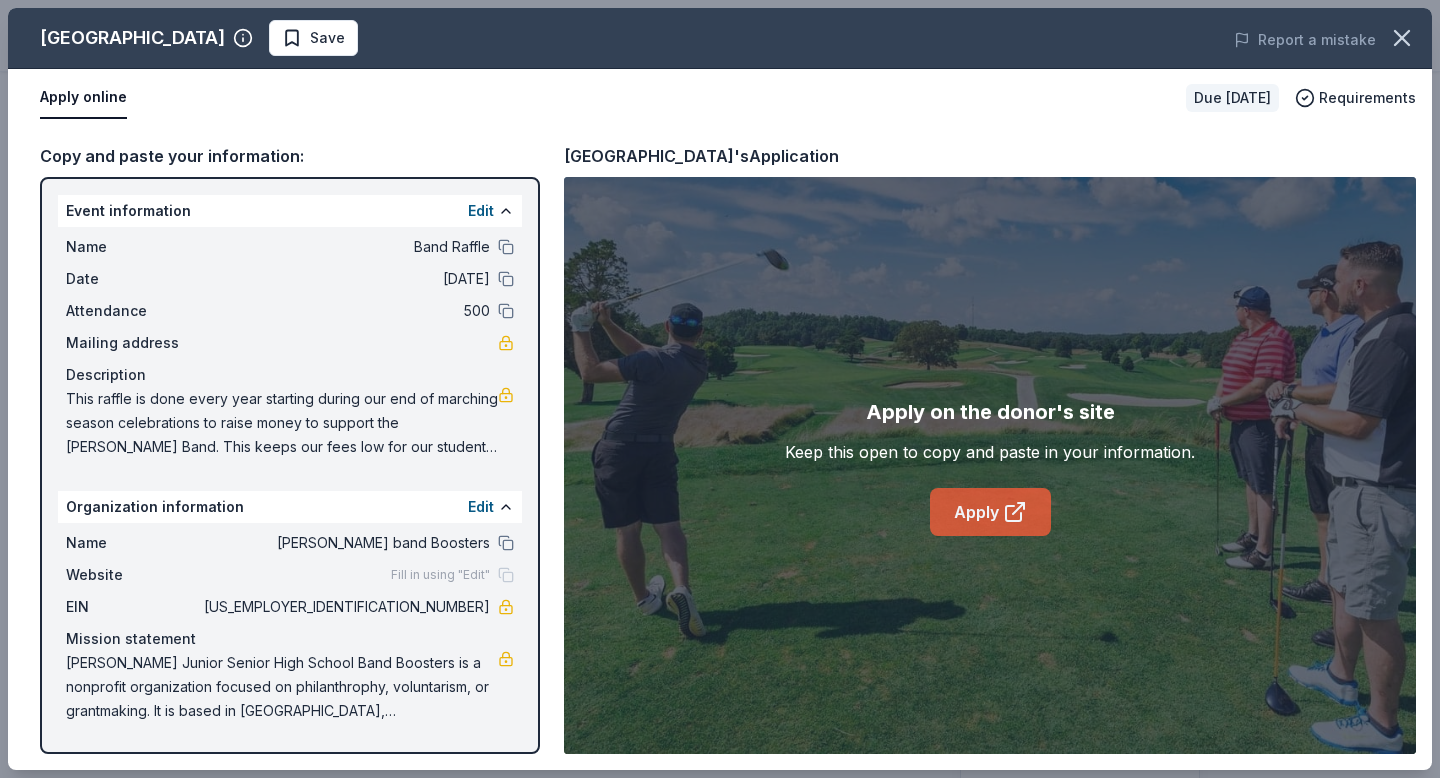 click on "Apply" at bounding box center [990, 512] 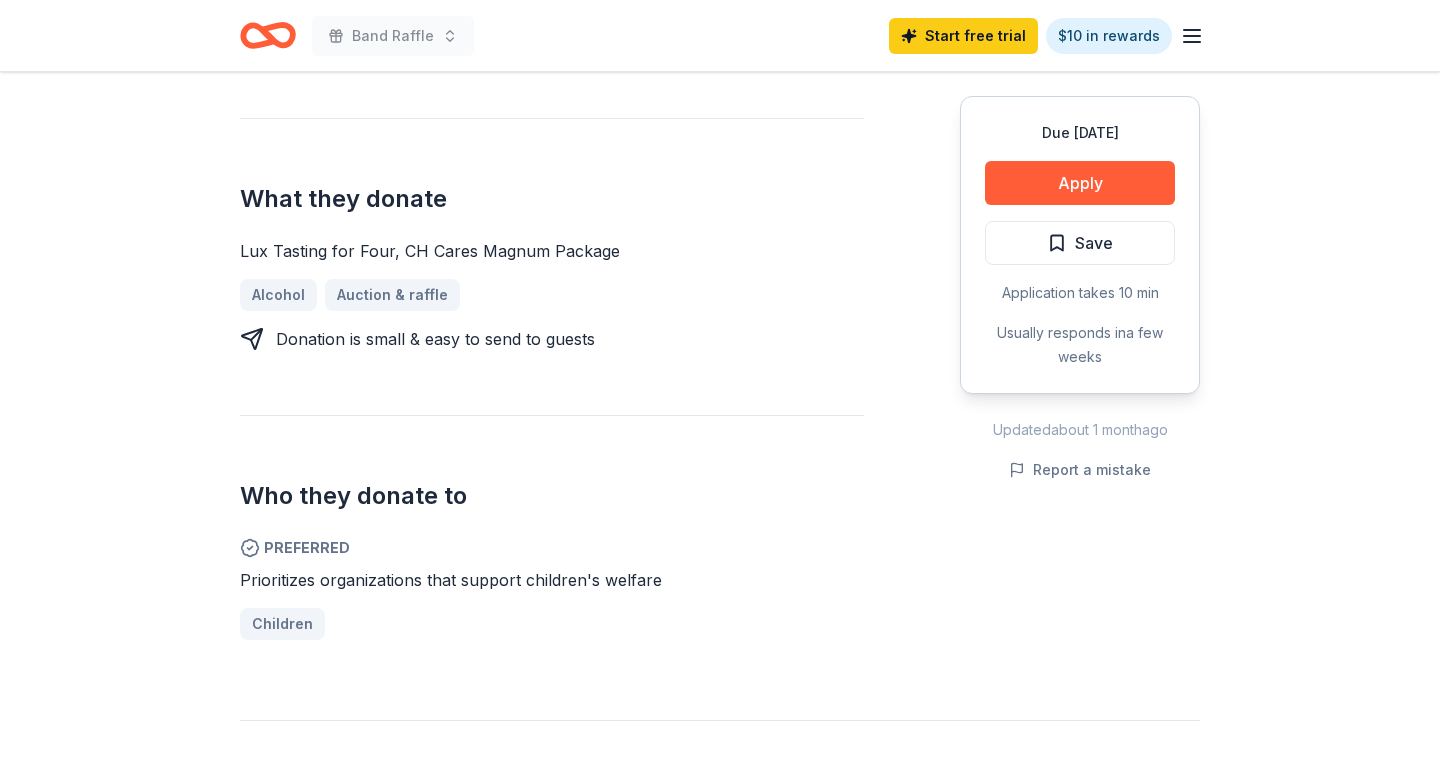 scroll, scrollTop: 833, scrollLeft: 0, axis: vertical 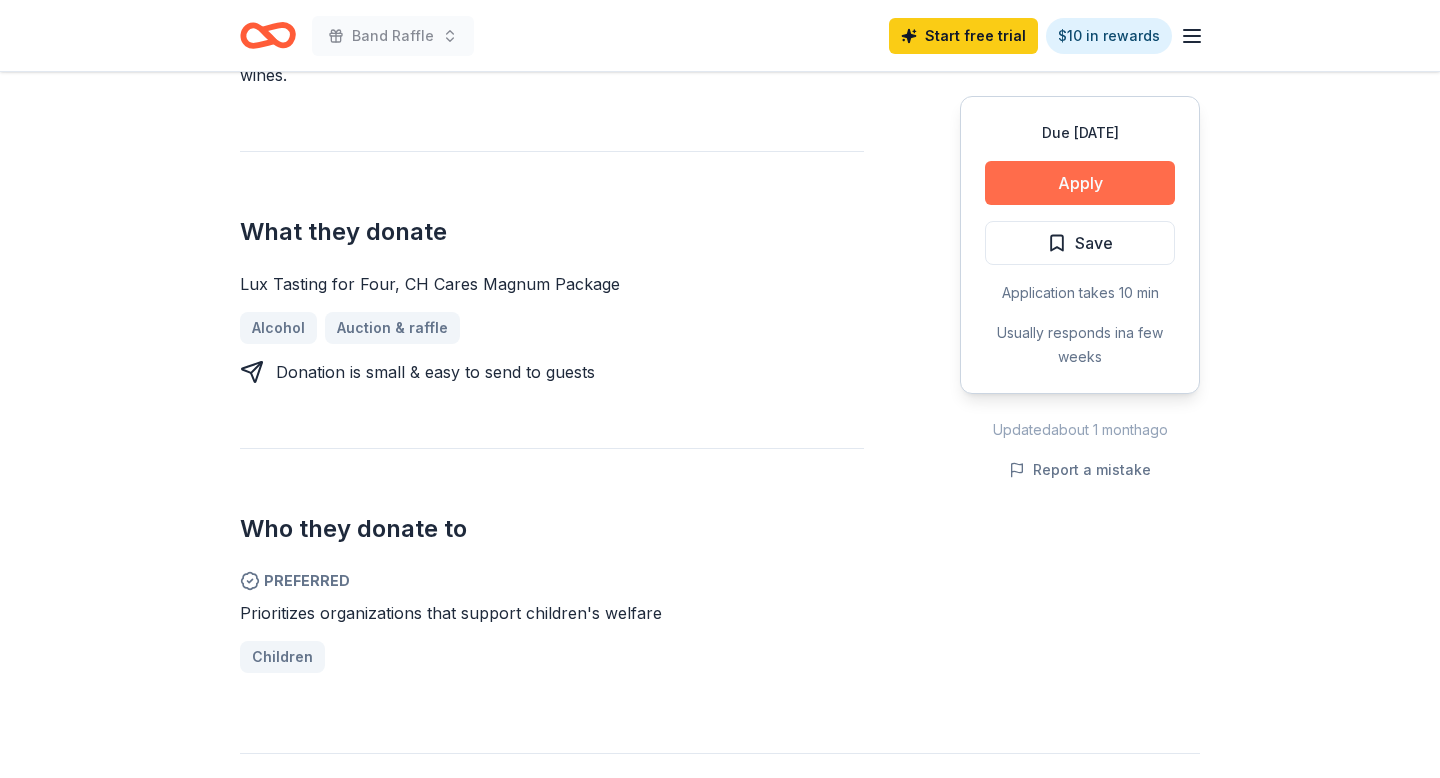 click on "Apply" at bounding box center [1080, 183] 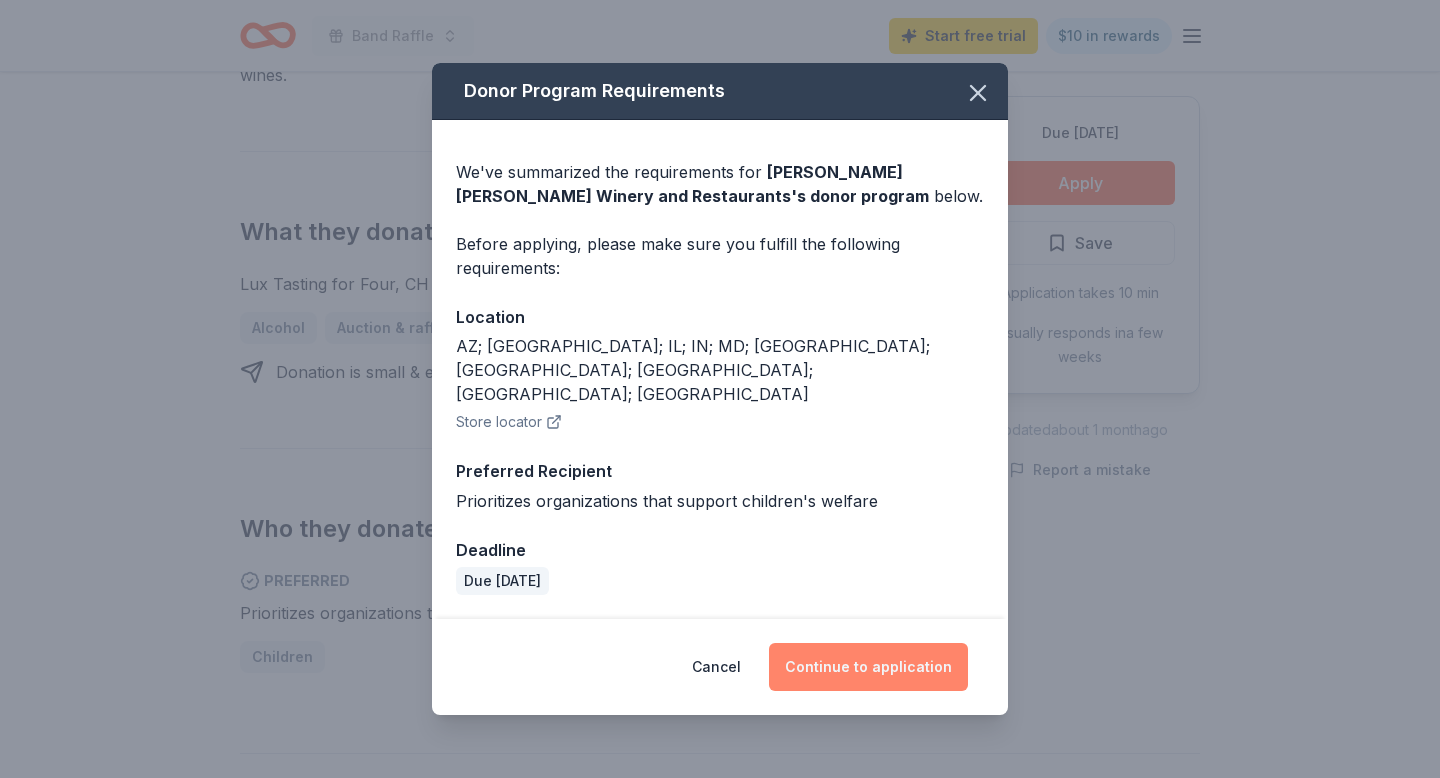 click on "Continue to application" at bounding box center (868, 667) 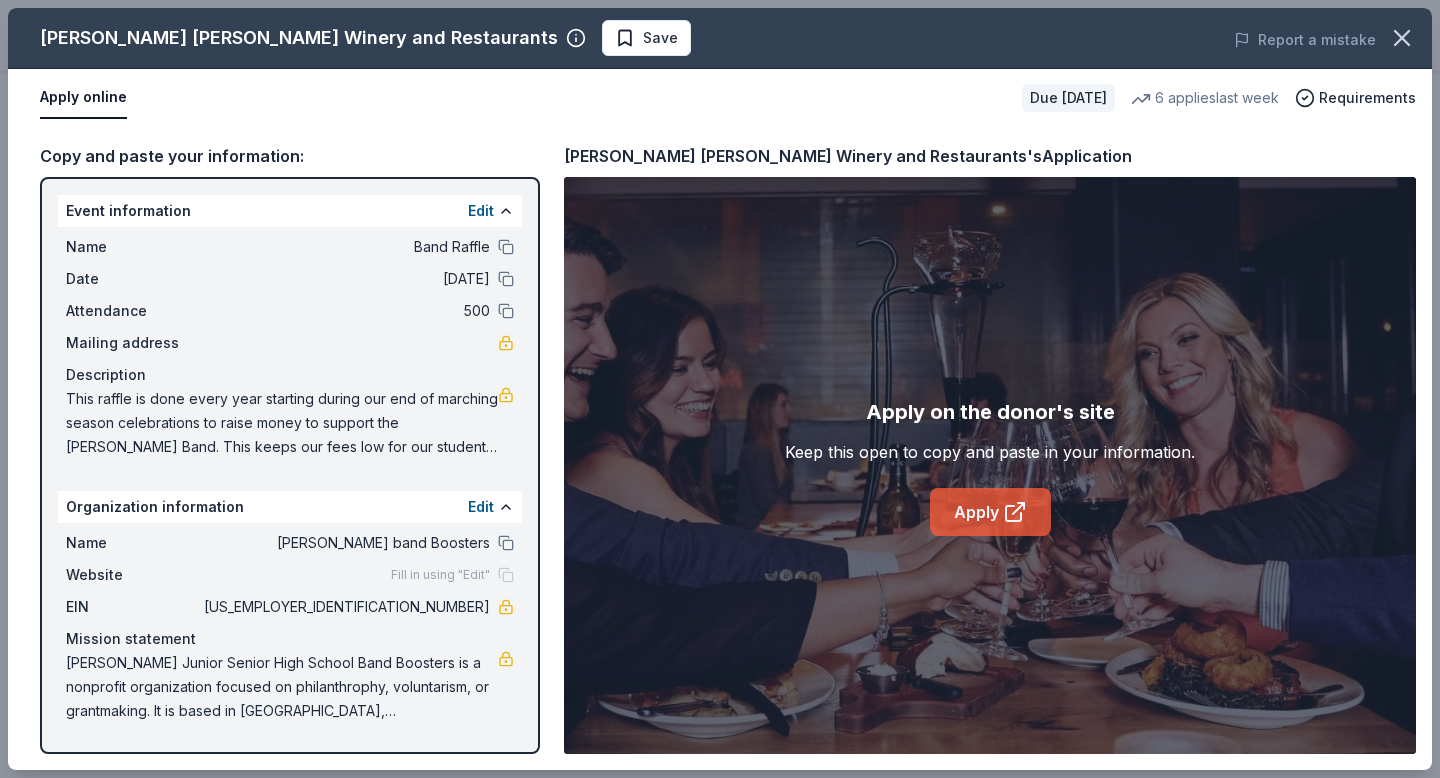 click on "Apply" at bounding box center (990, 512) 